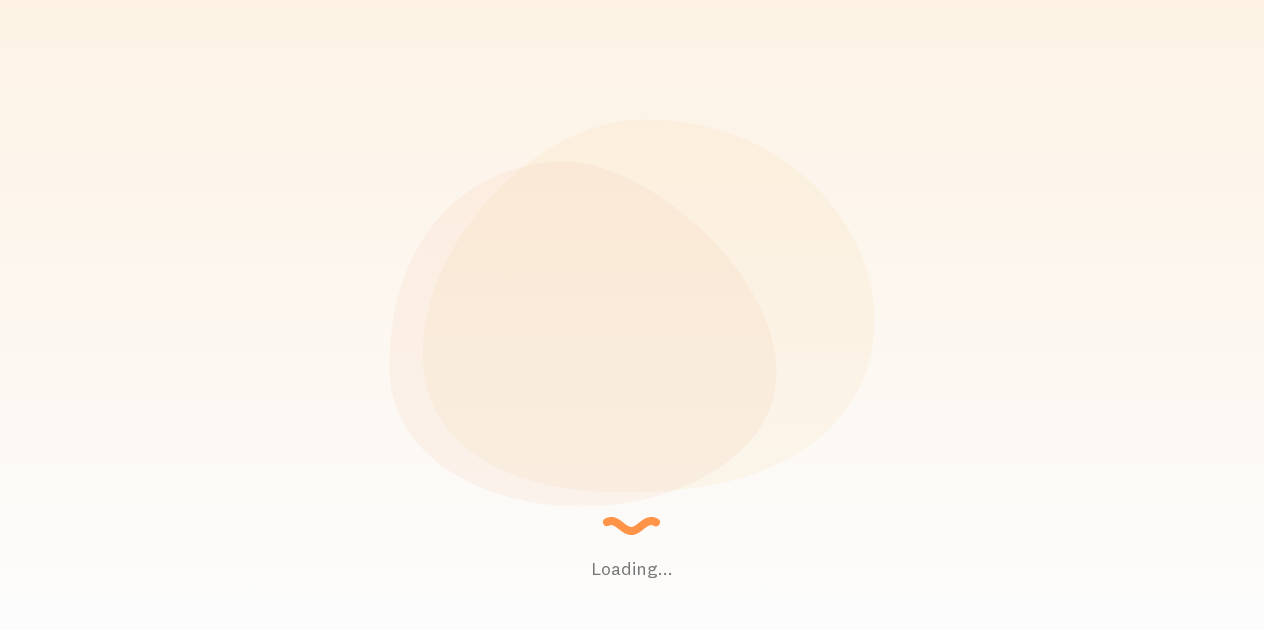 scroll, scrollTop: 0, scrollLeft: 0, axis: both 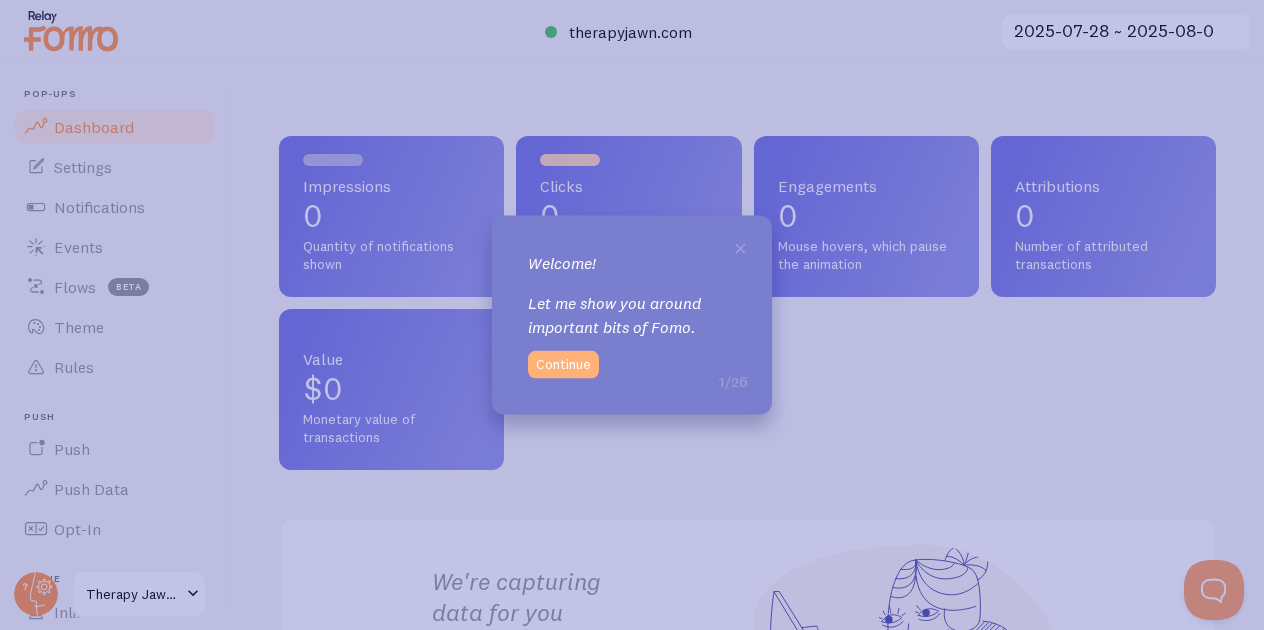 click on "Continue" at bounding box center (563, 364) 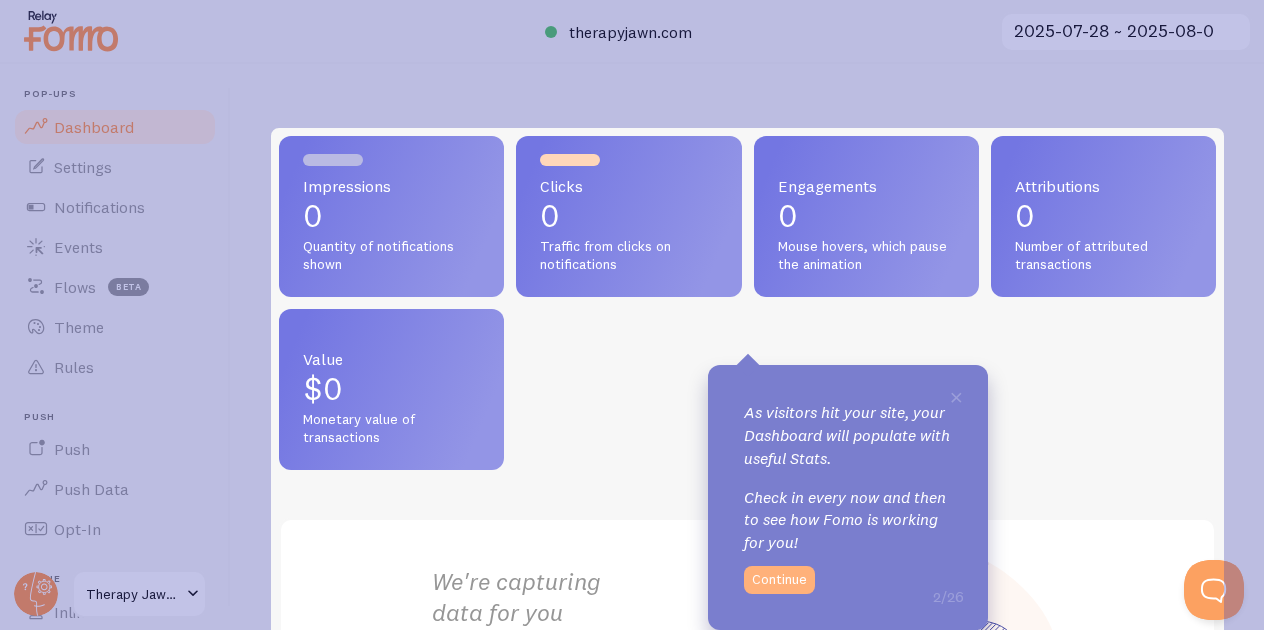 click on "Continue" at bounding box center [779, 580] 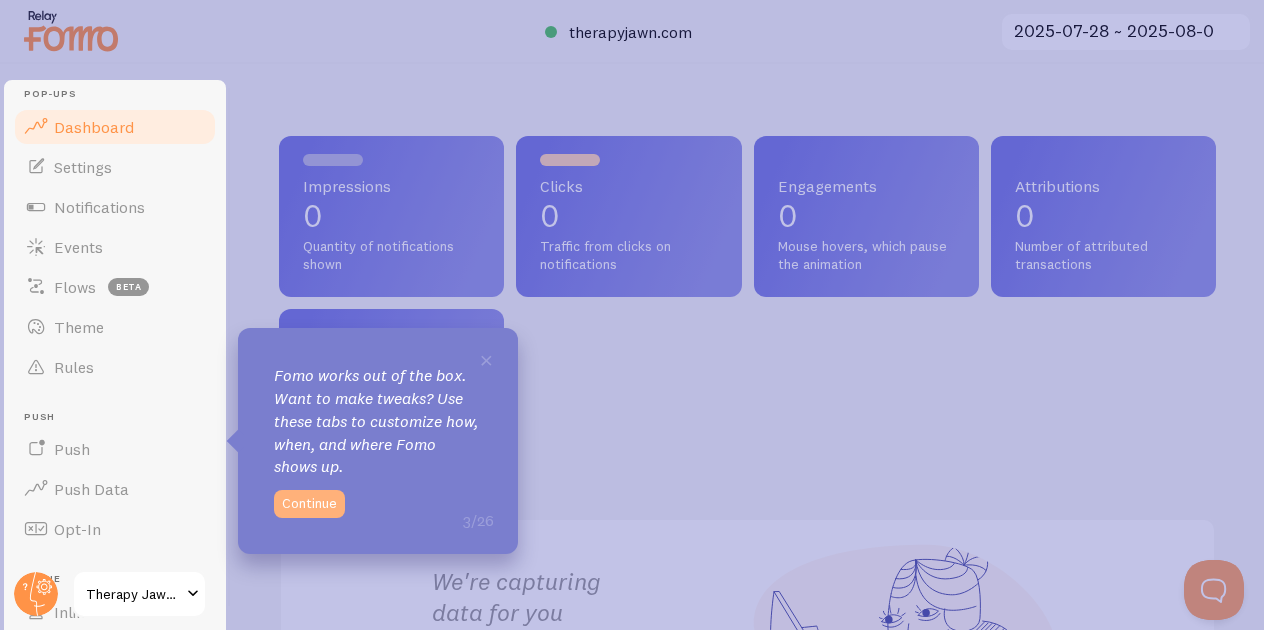 click on "Continue" at bounding box center [309, 504] 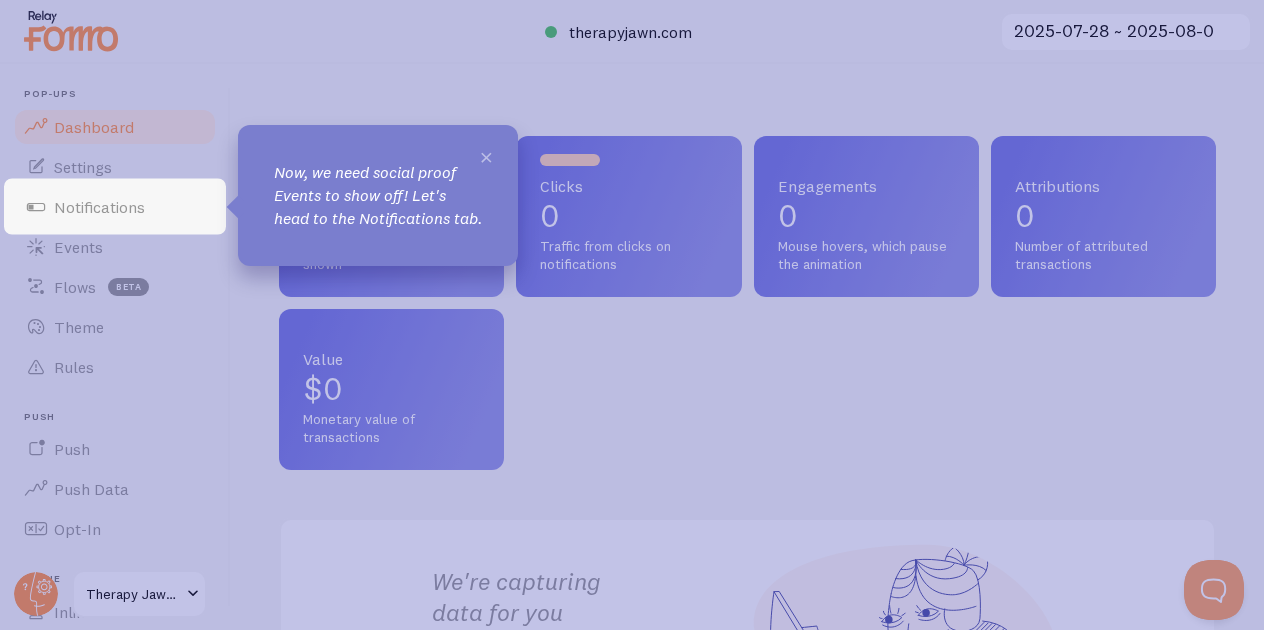 click on "×" at bounding box center (486, 156) 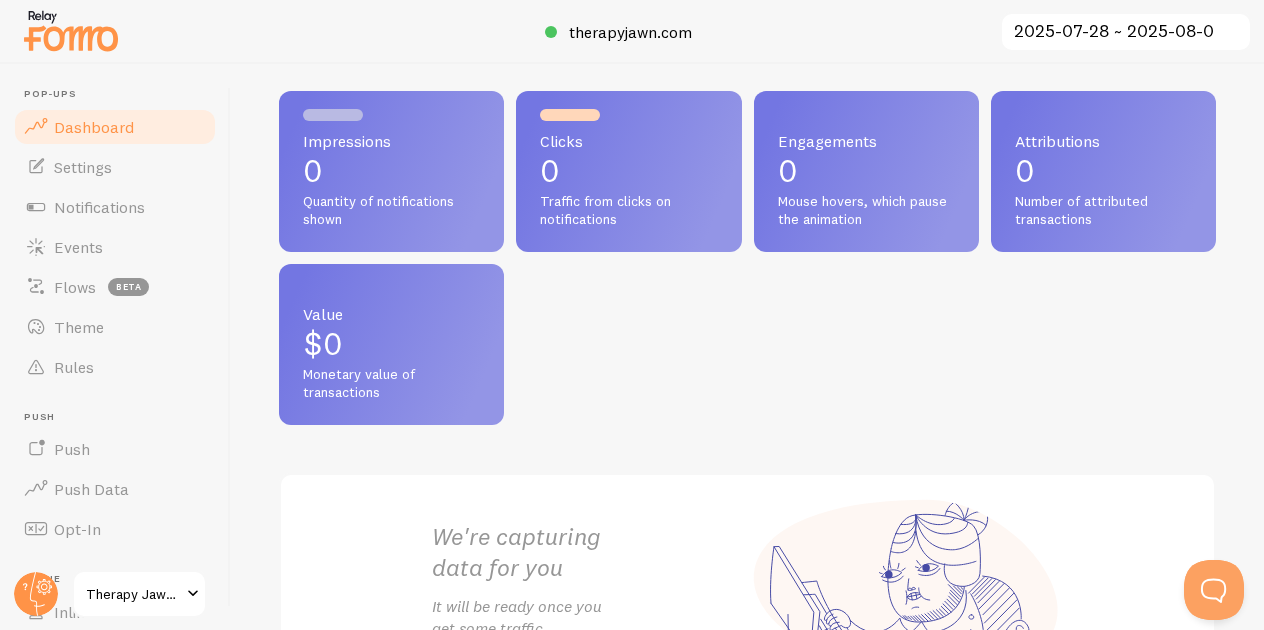 scroll, scrollTop: 0, scrollLeft: 0, axis: both 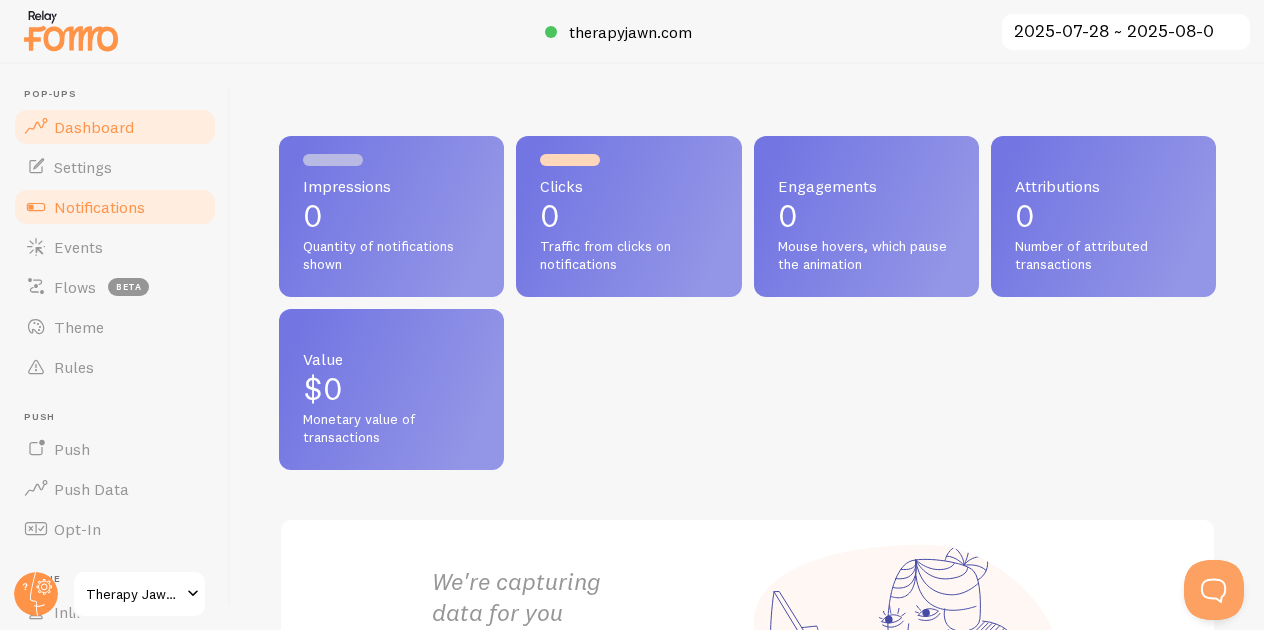 click on "Notifications" at bounding box center (99, 207) 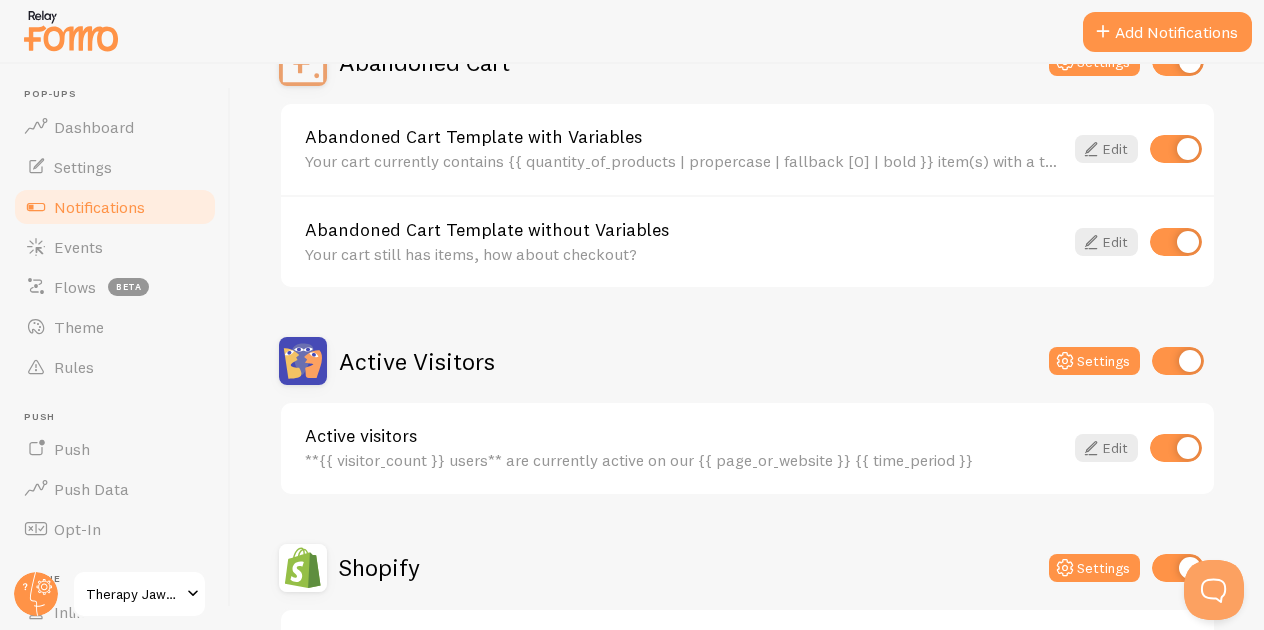 scroll, scrollTop: 249, scrollLeft: 0, axis: vertical 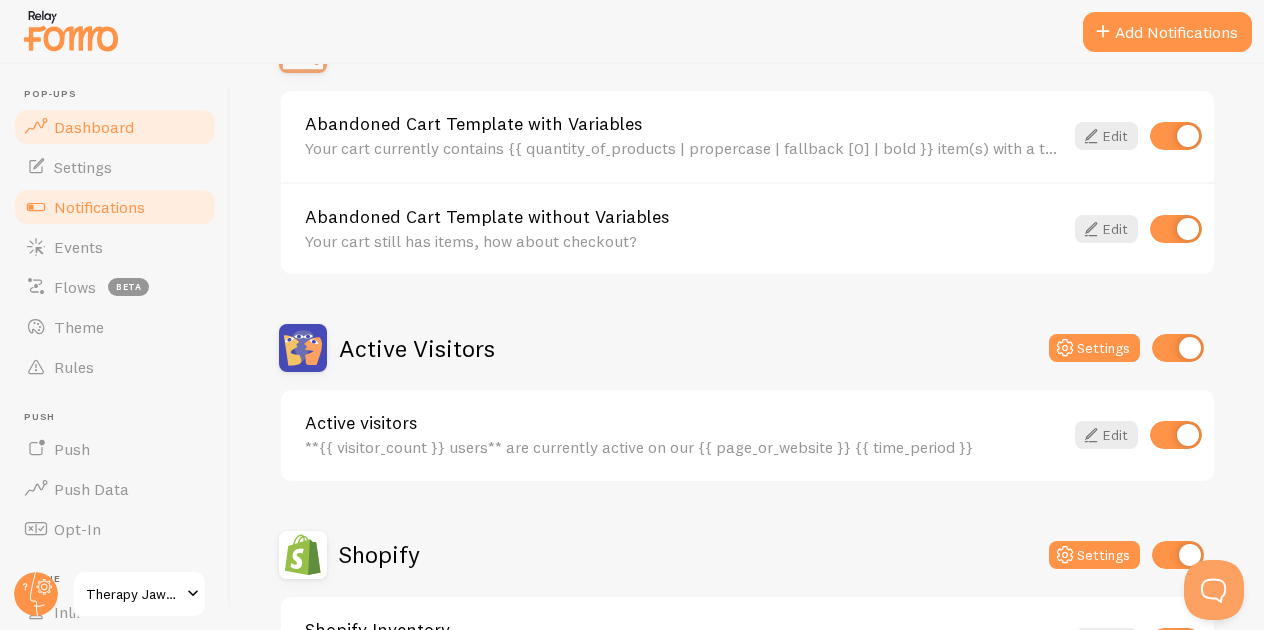 click on "Dashboard" at bounding box center [115, 127] 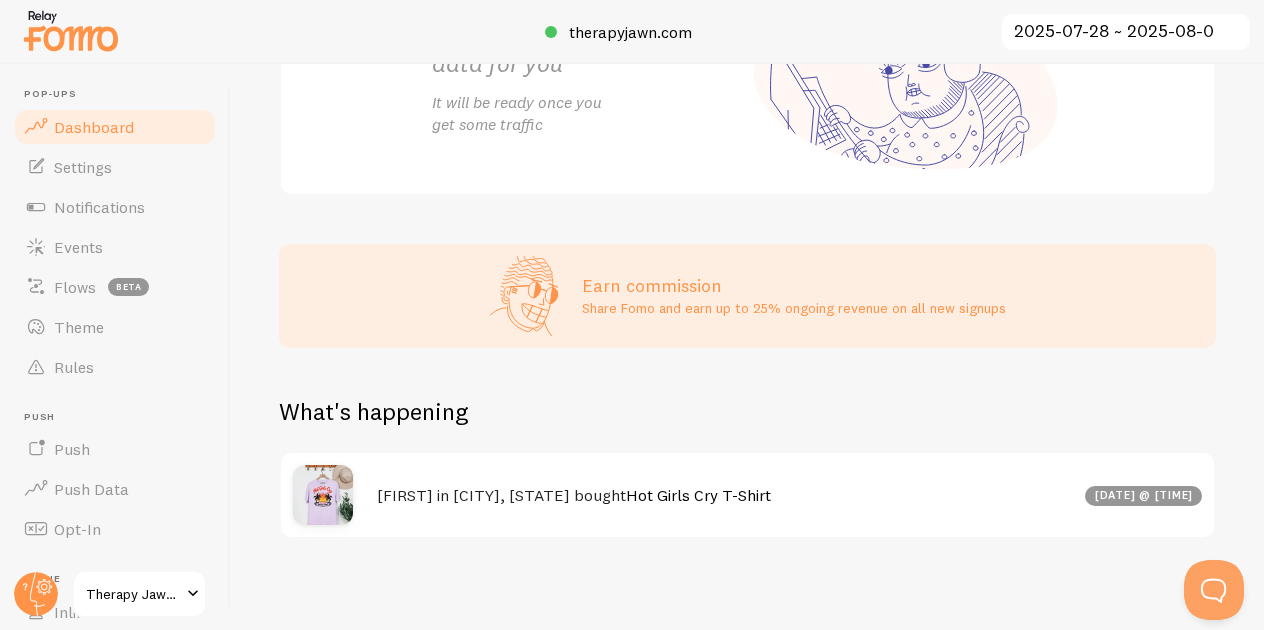 scroll, scrollTop: 554, scrollLeft: 0, axis: vertical 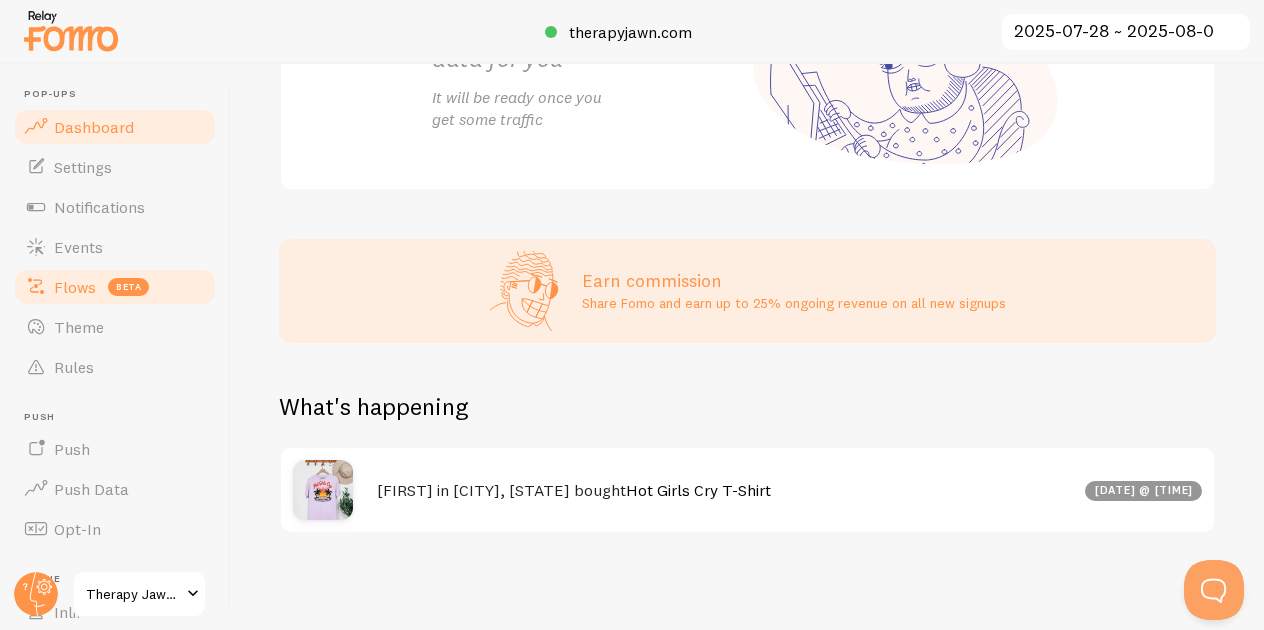 click on "Flows" at bounding box center [75, 287] 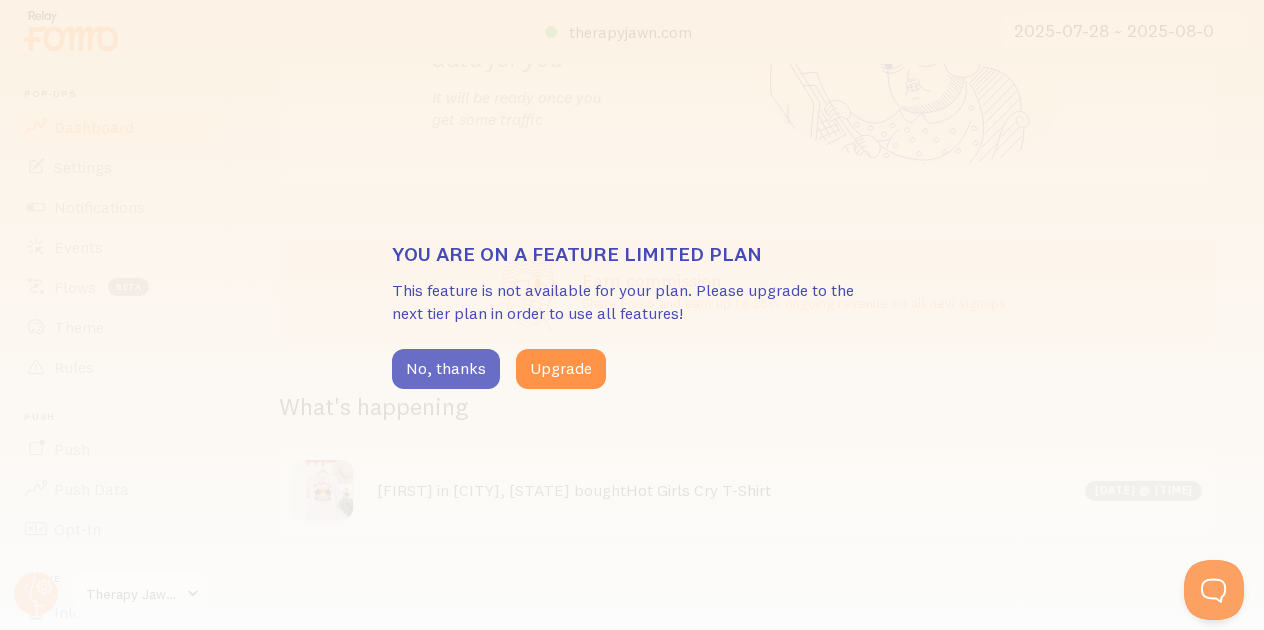 click on "No, thanks" at bounding box center (446, 369) 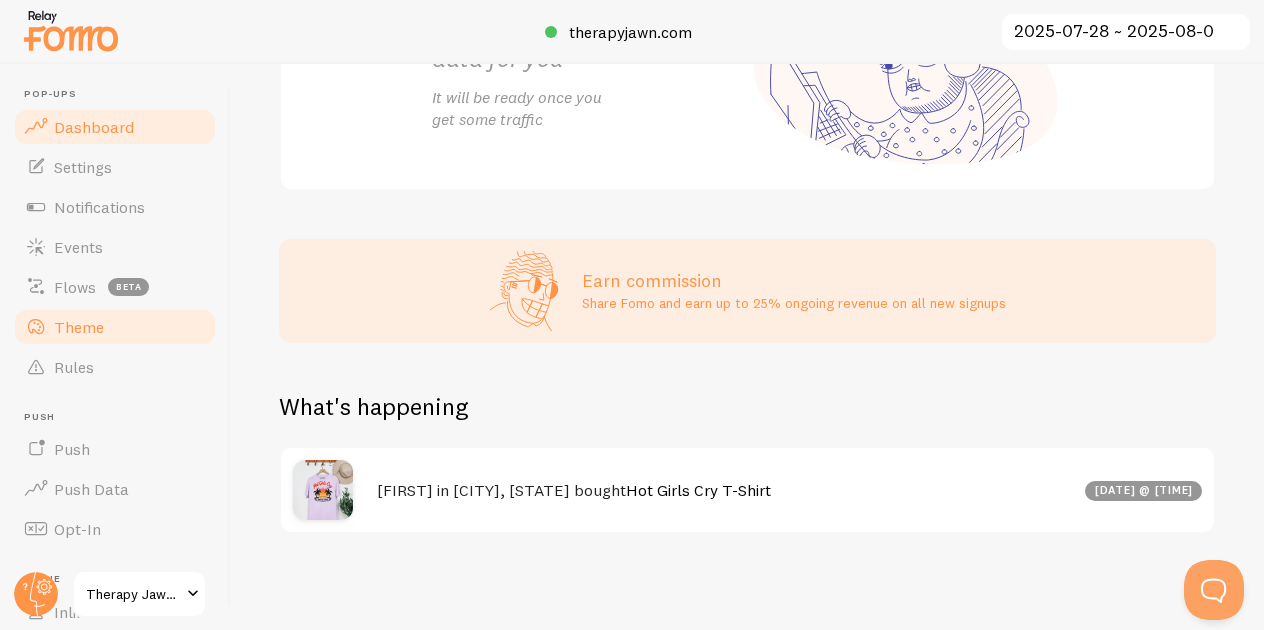 click on "Theme" at bounding box center (115, 327) 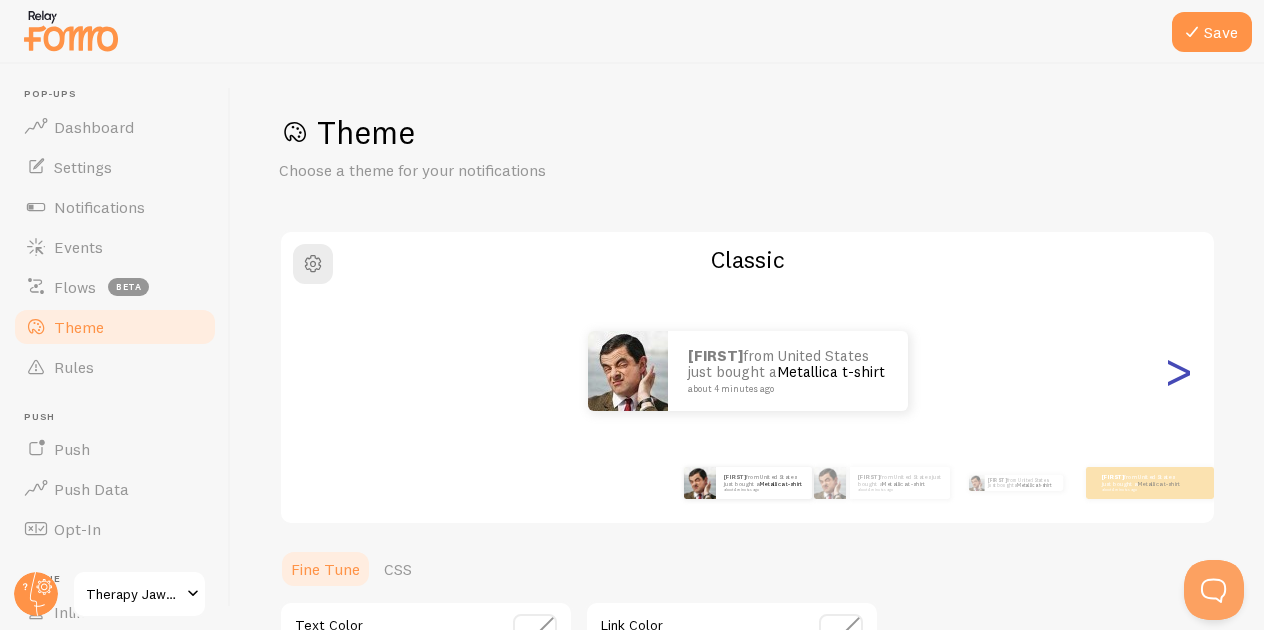click on ">" at bounding box center [1178, 371] 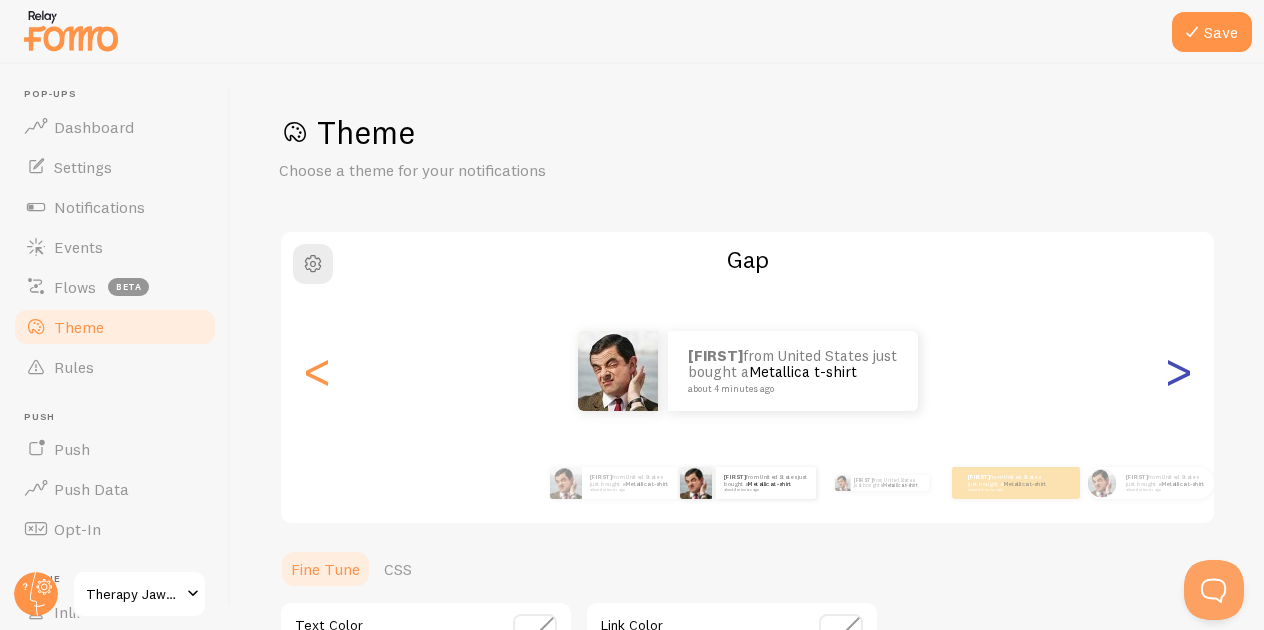click on ">" at bounding box center (1178, 371) 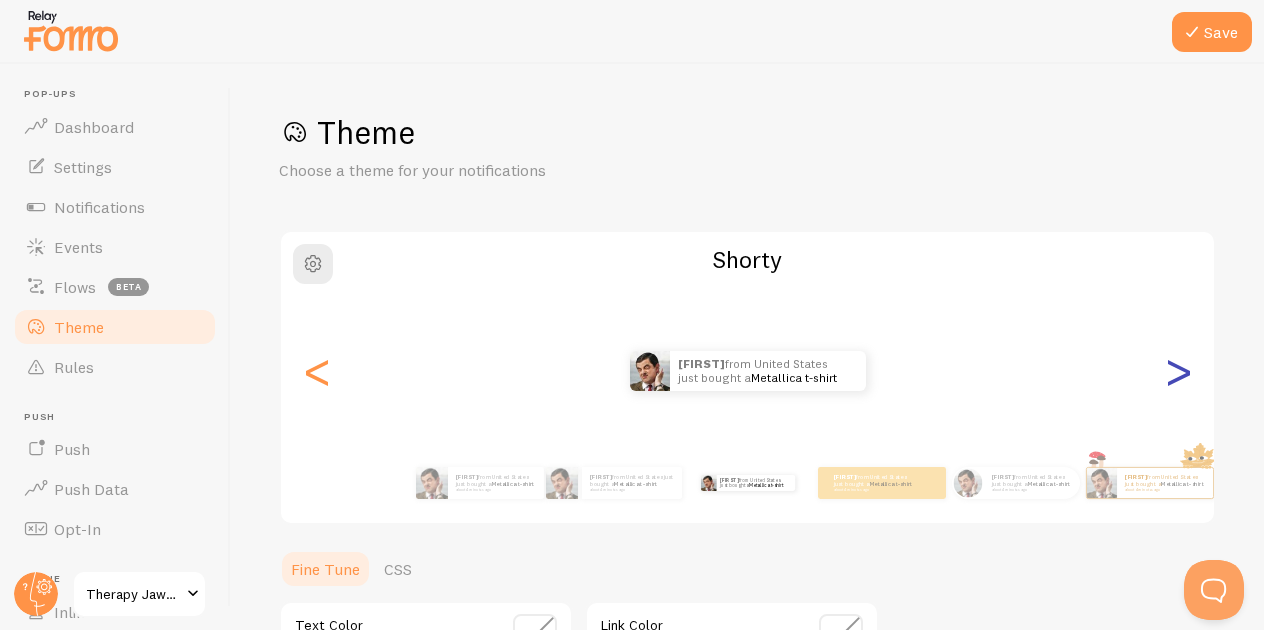 click on ">" at bounding box center (1178, 371) 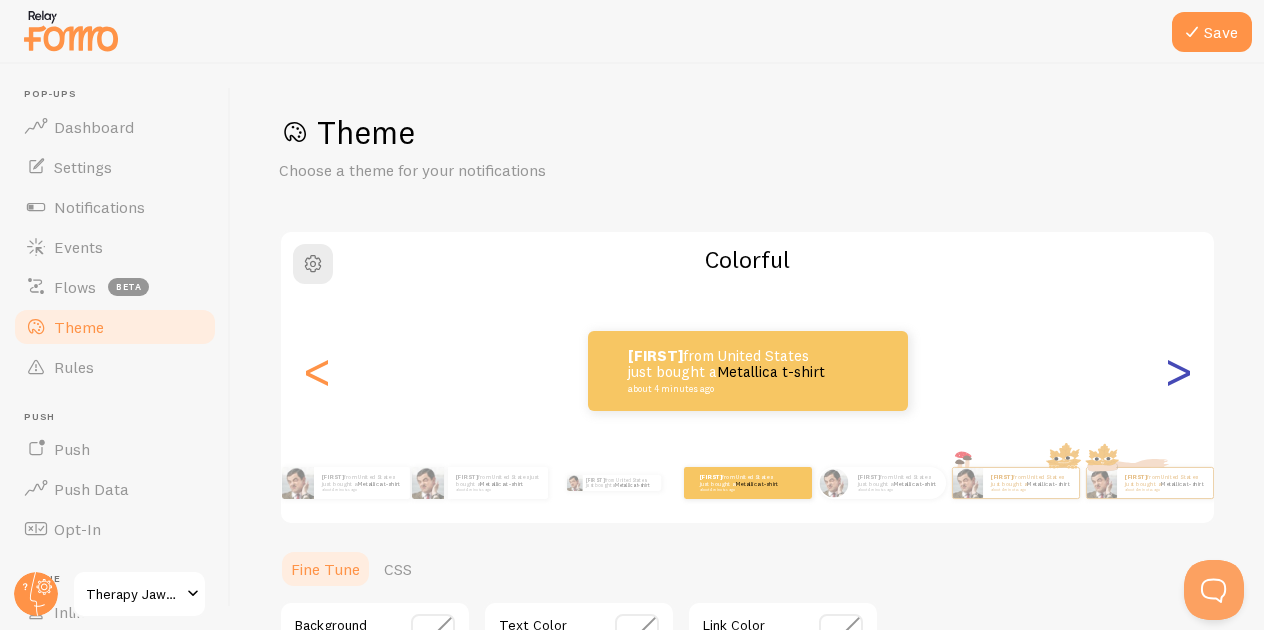 click on ">" at bounding box center (1178, 371) 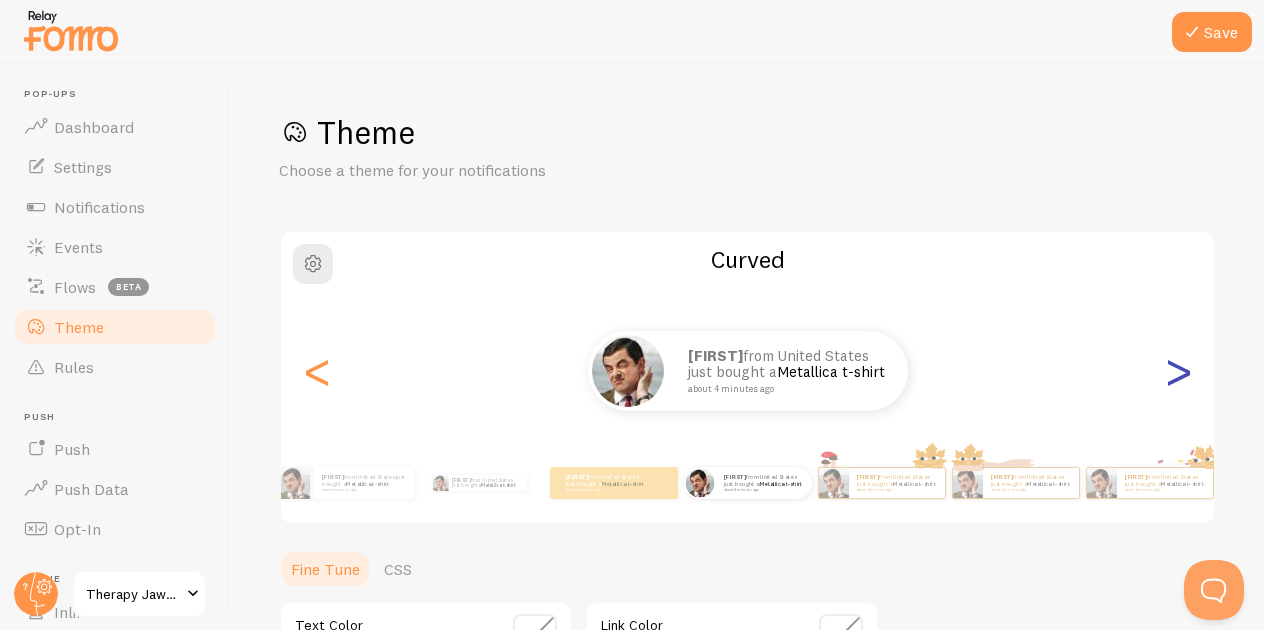 click on ">" at bounding box center (1178, 371) 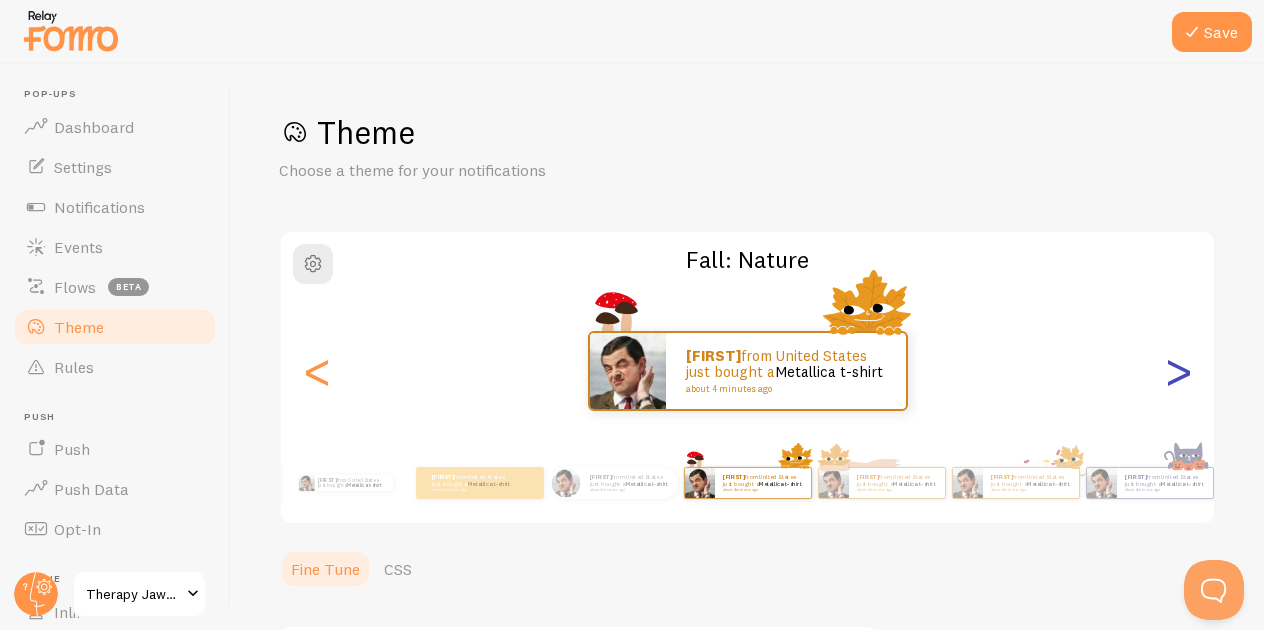 click on ">" at bounding box center [1178, 371] 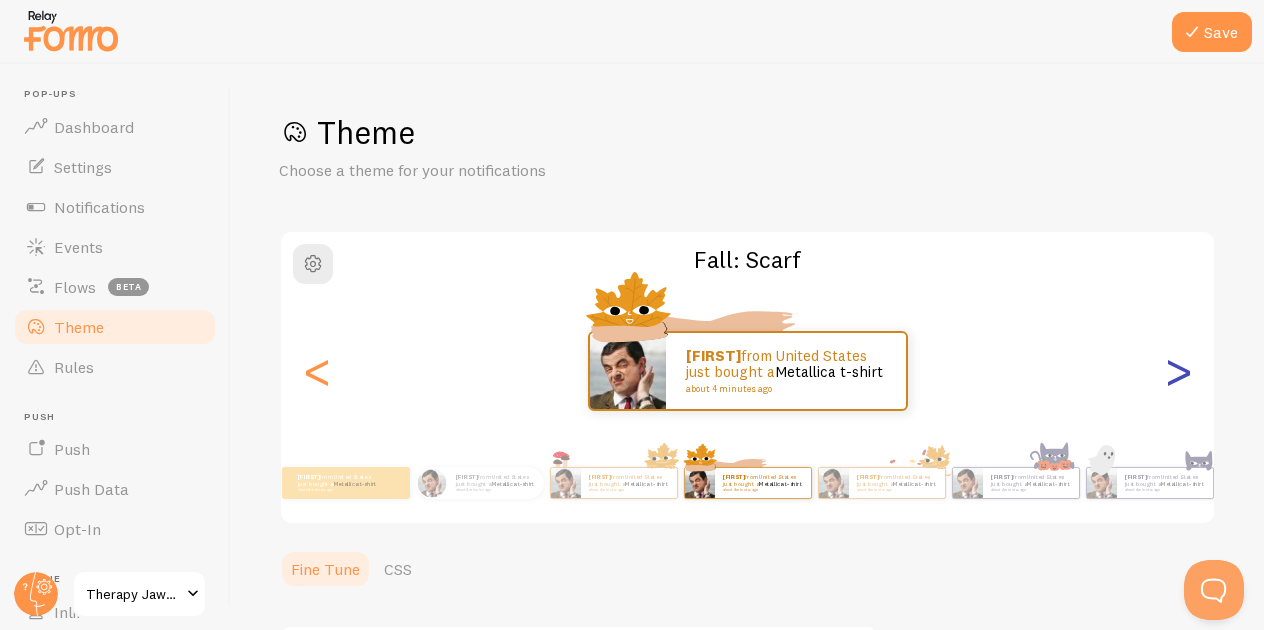 type on "0" 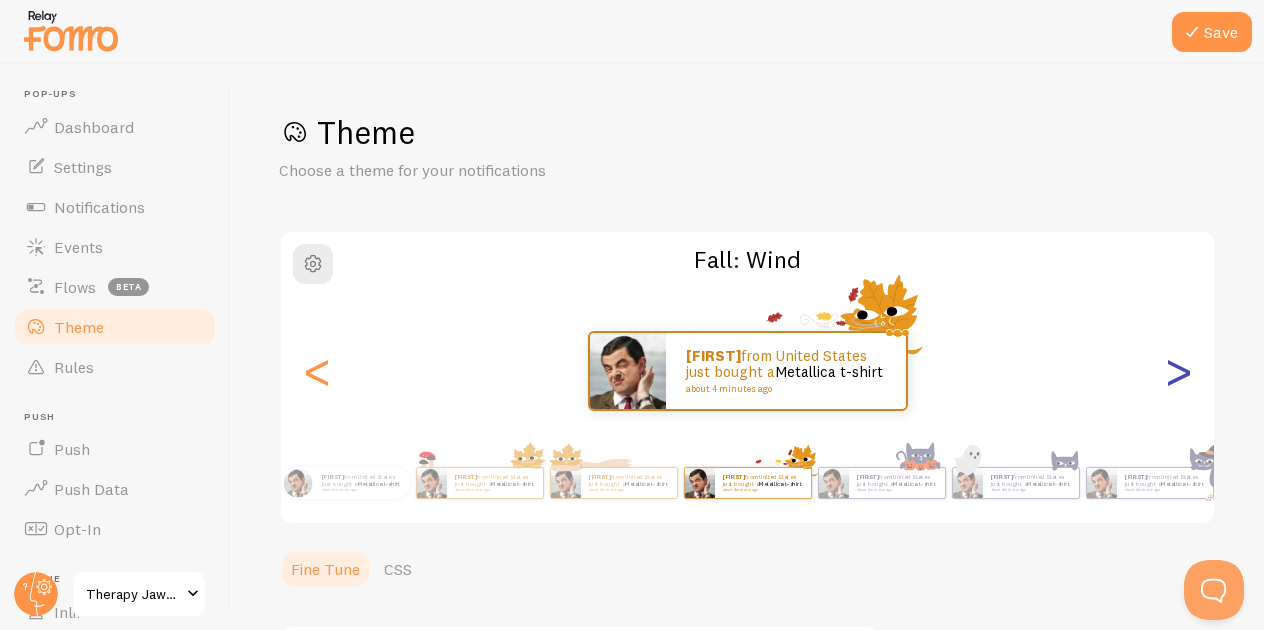 click on ">" at bounding box center (1178, 371) 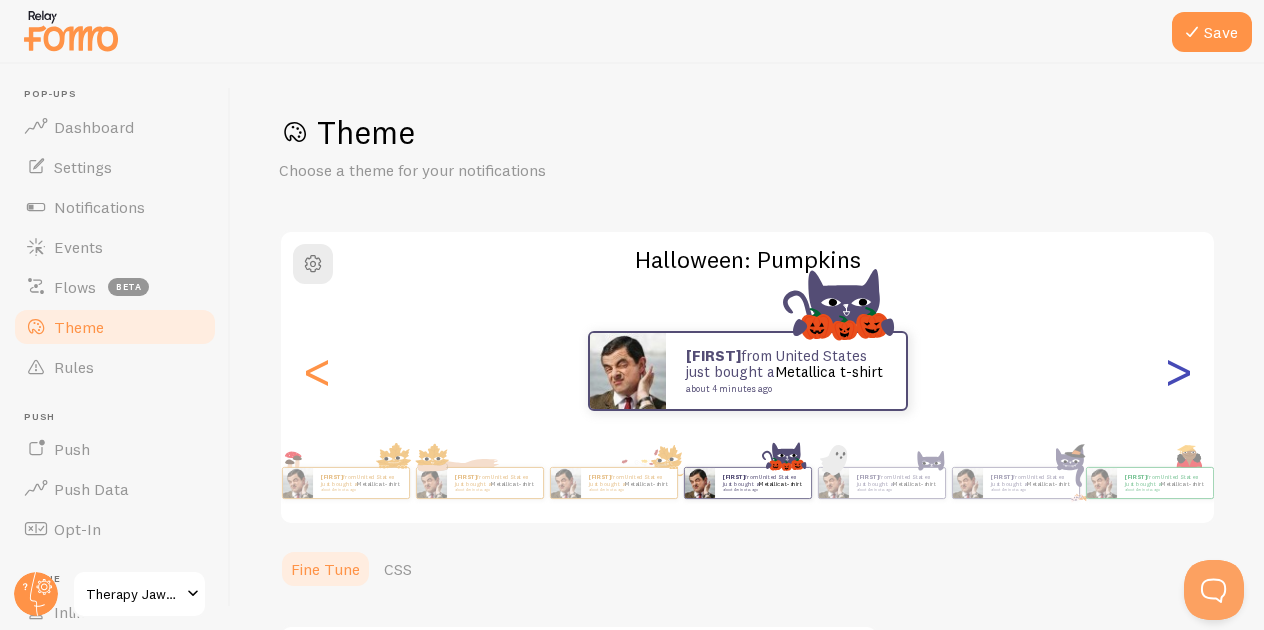 click on ">" at bounding box center [1178, 371] 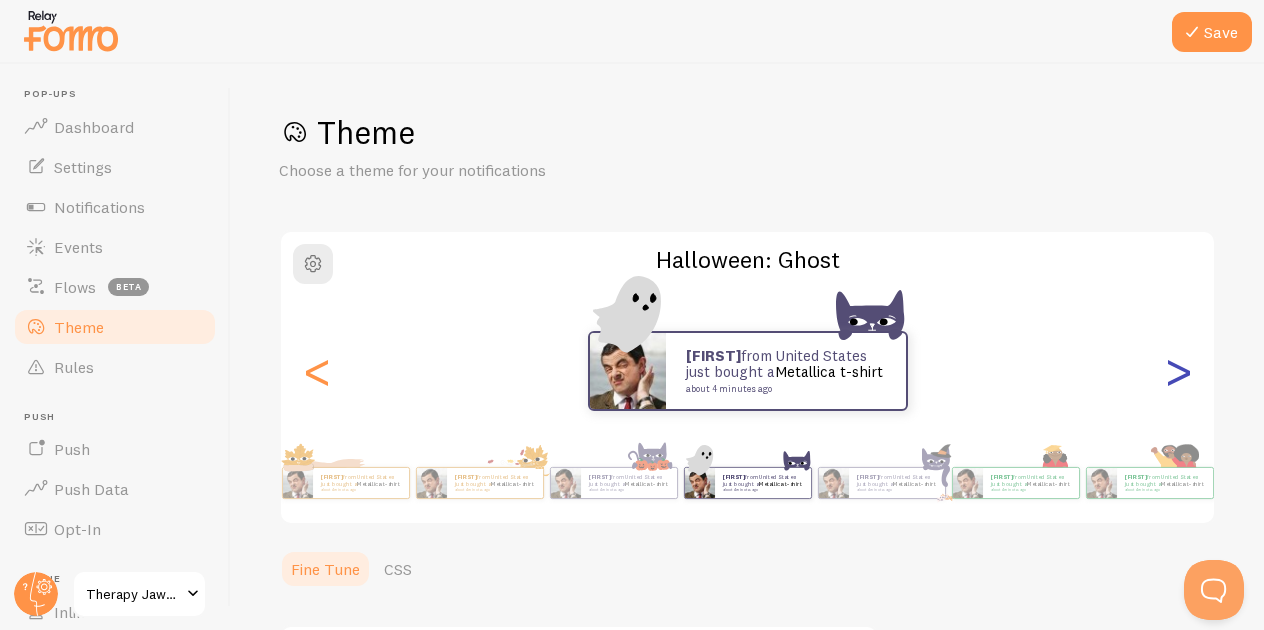 click on ">" at bounding box center (1178, 371) 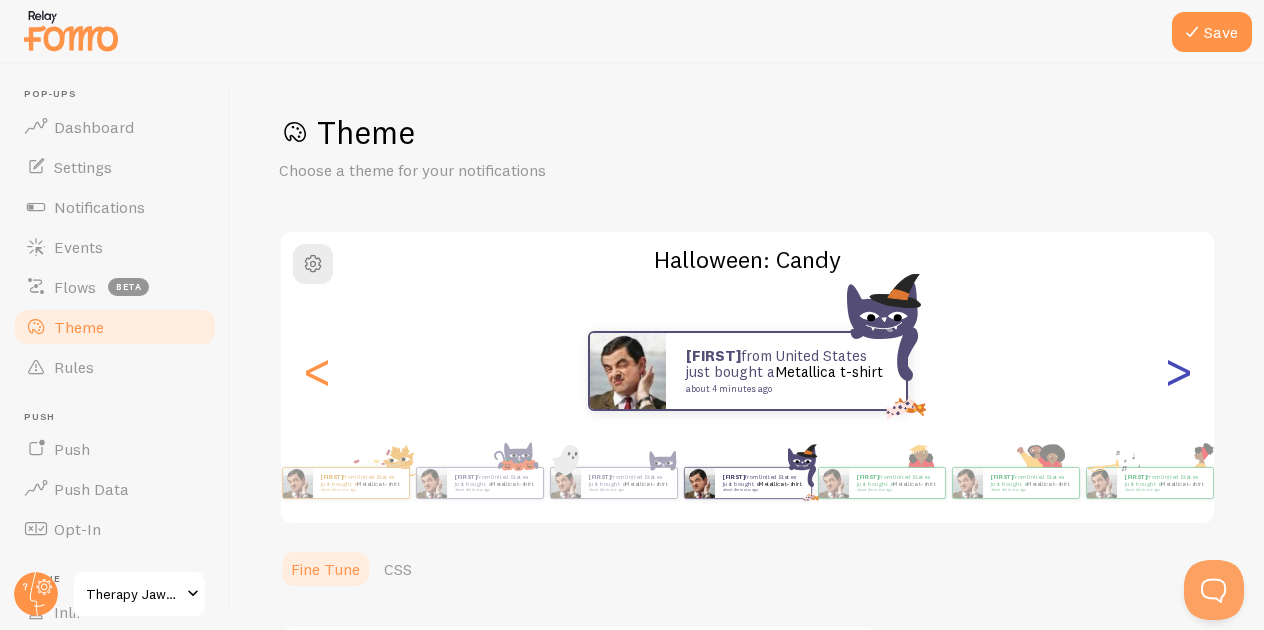 click on ">" at bounding box center (1178, 371) 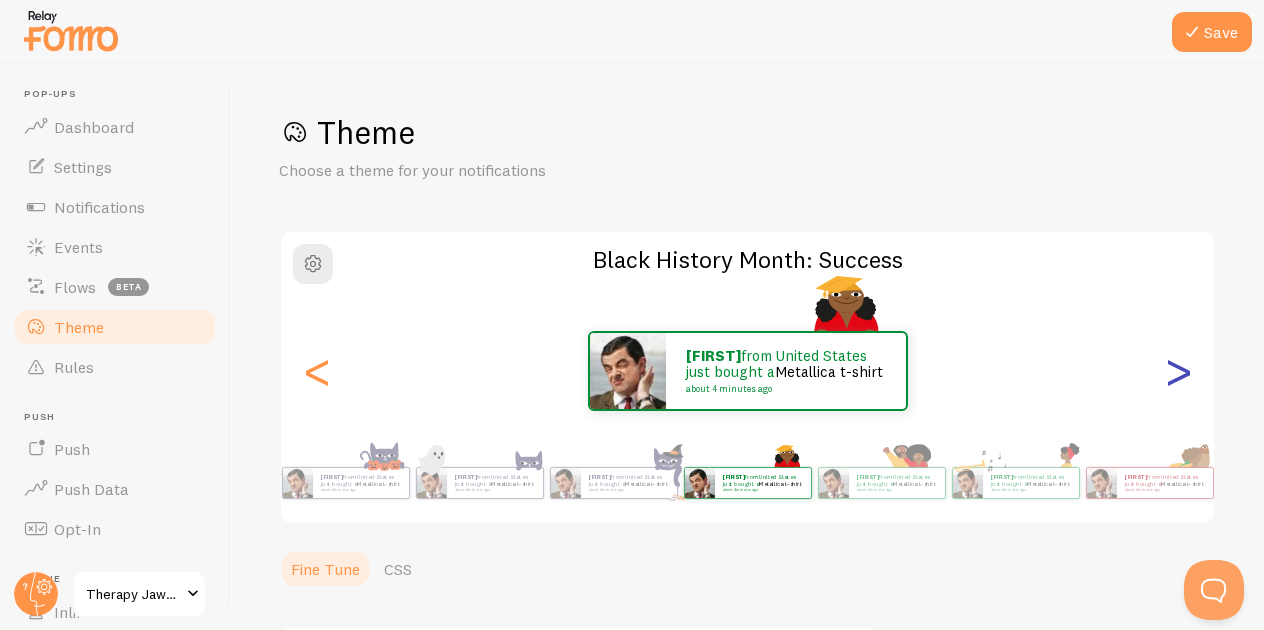 click on ">" at bounding box center [1178, 371] 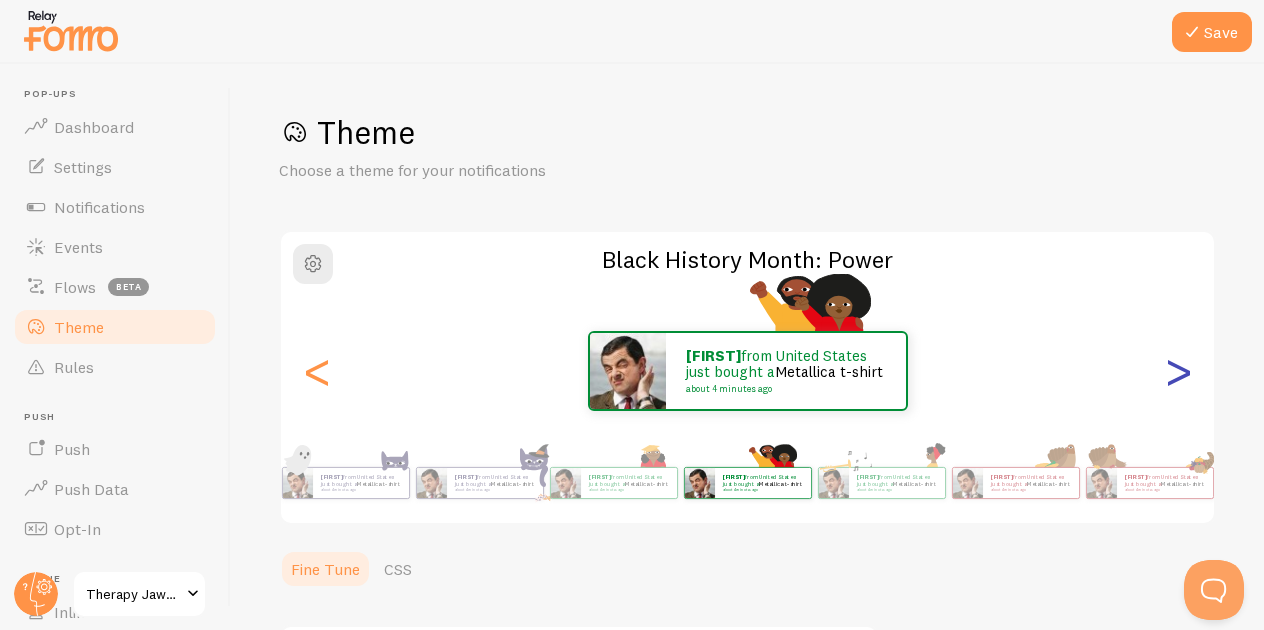 click on ">" at bounding box center (1178, 371) 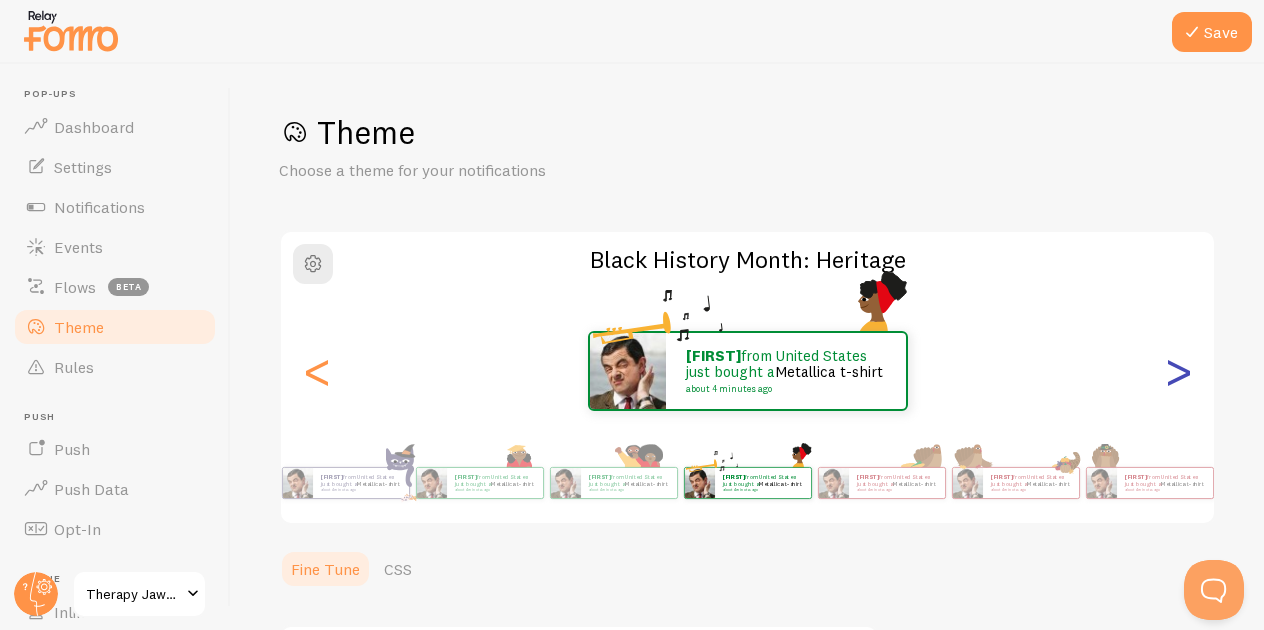 click on ">" at bounding box center (1178, 371) 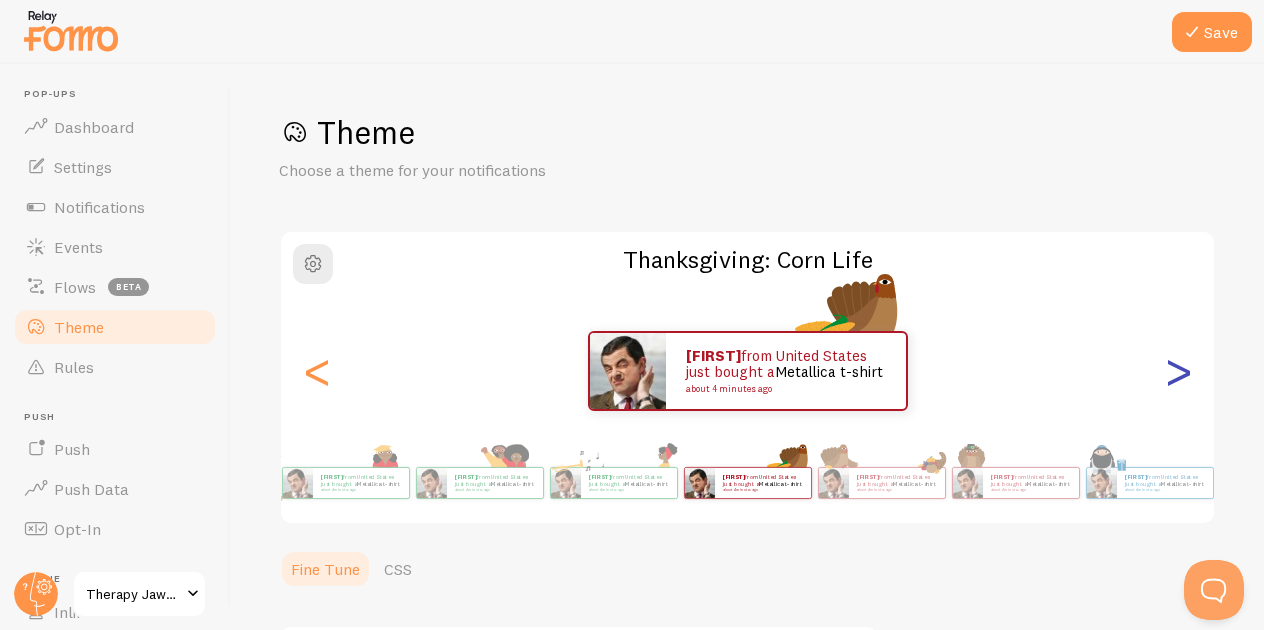 click on ">" at bounding box center (1178, 371) 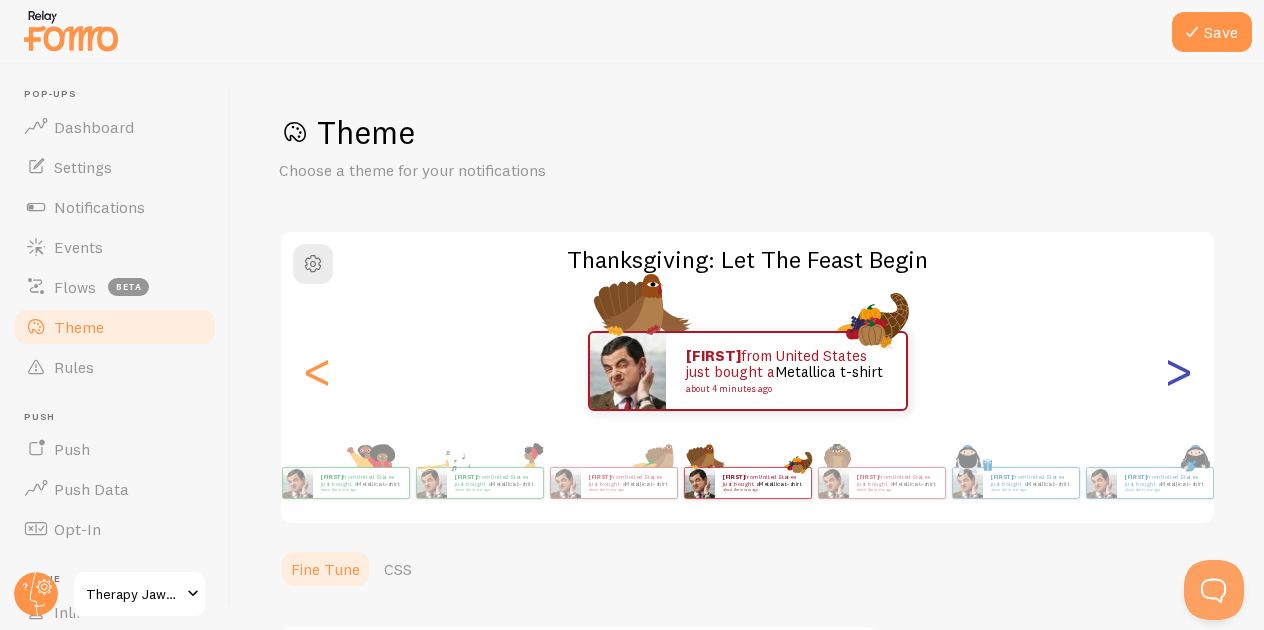 click on ">" at bounding box center [1178, 371] 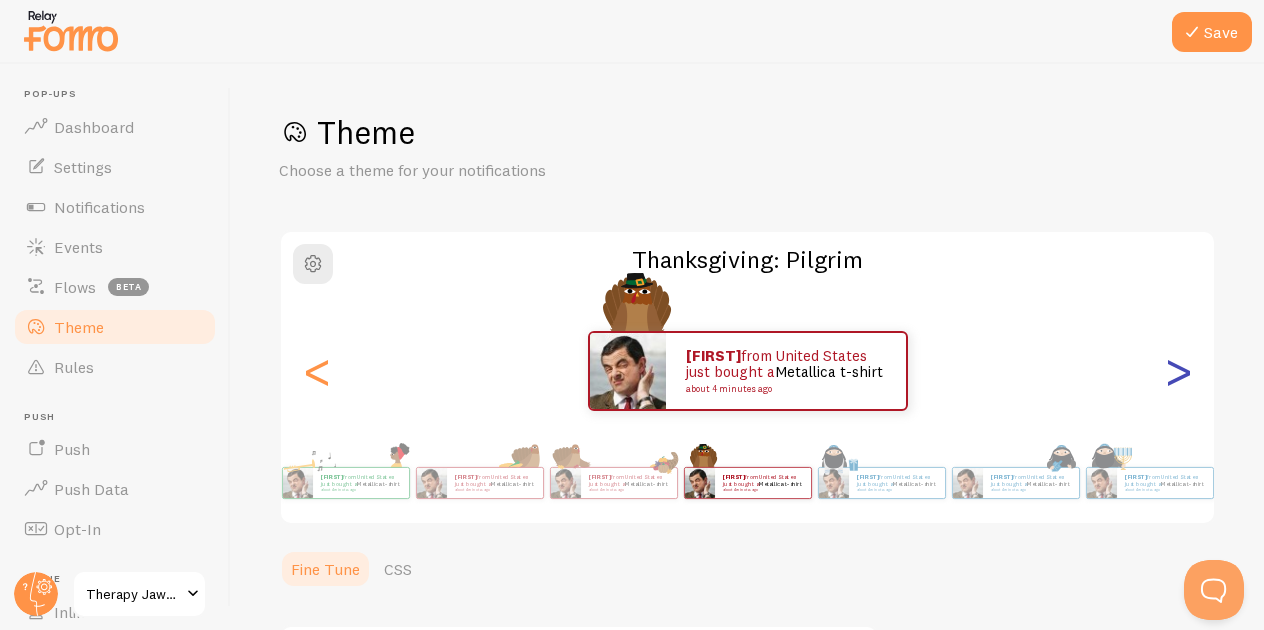 click on ">" at bounding box center [1178, 371] 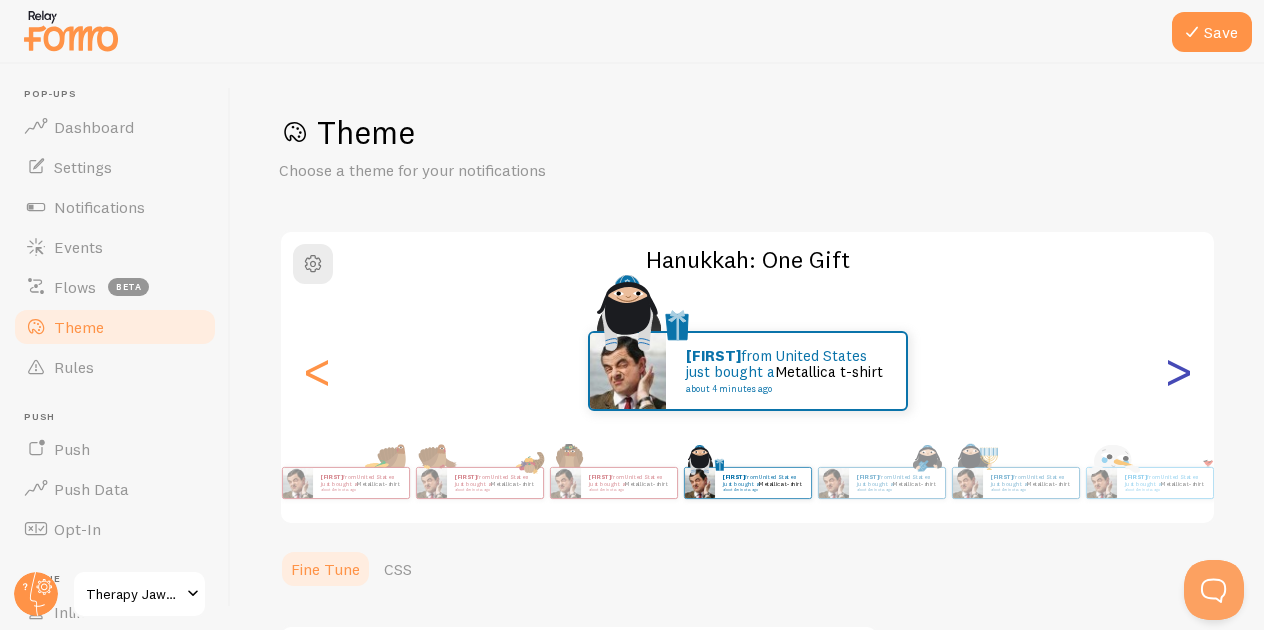 click on ">" at bounding box center [1178, 371] 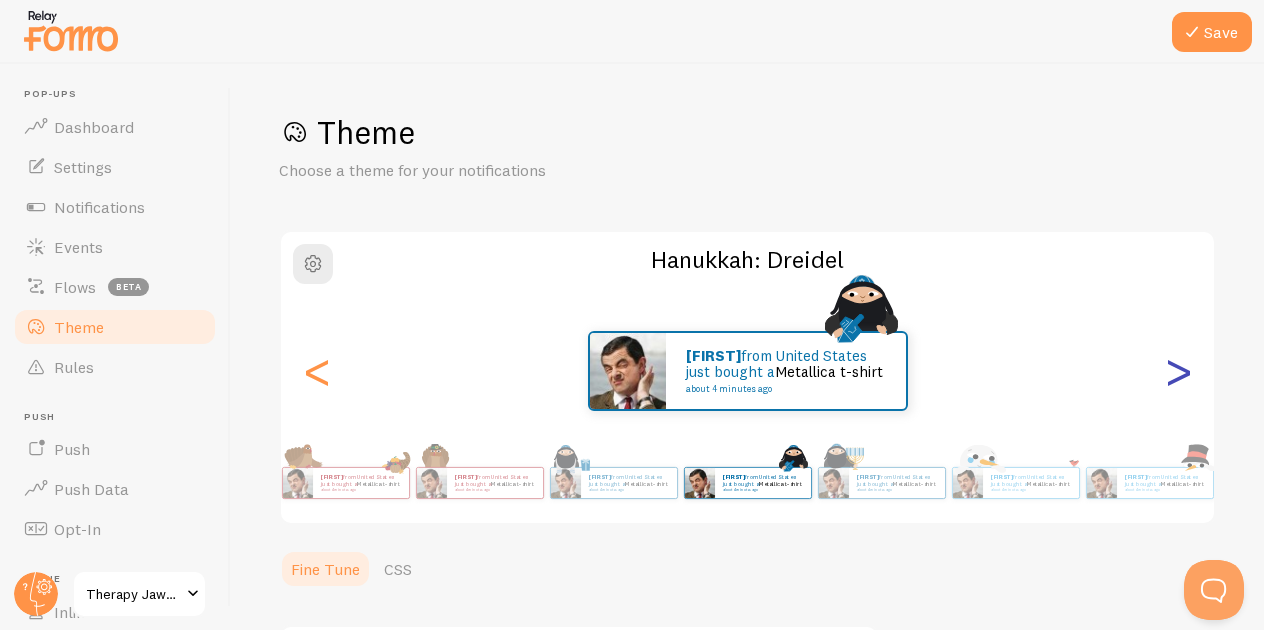 click on ">" at bounding box center [1178, 371] 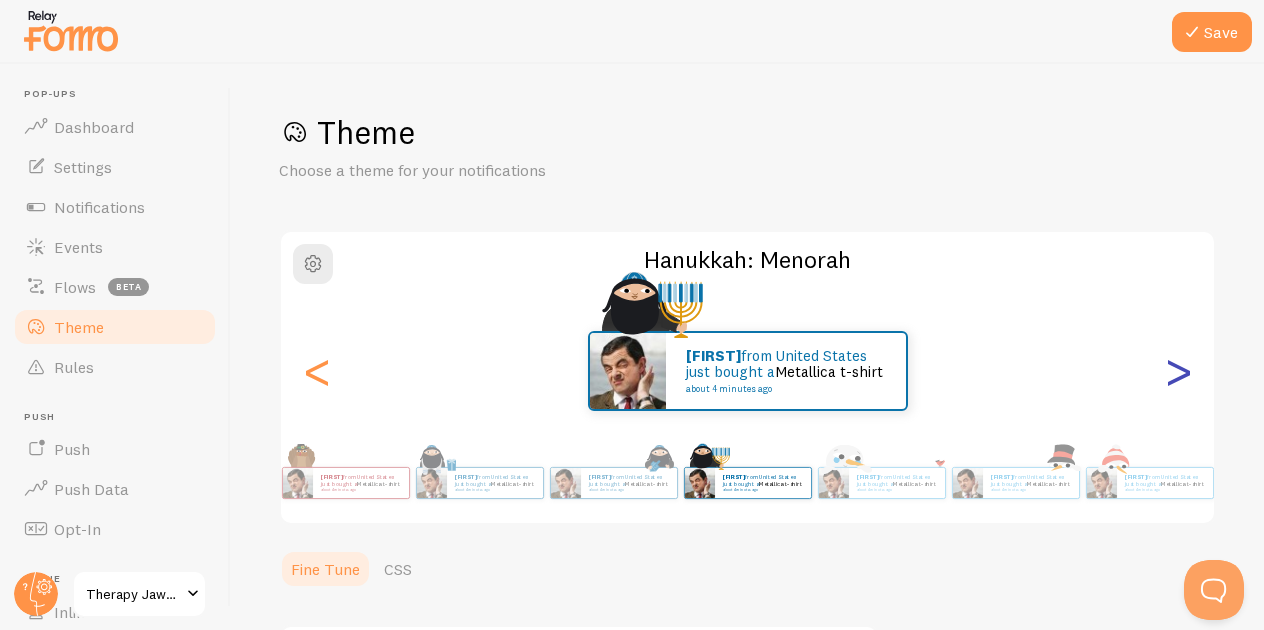 click on ">" at bounding box center [1178, 371] 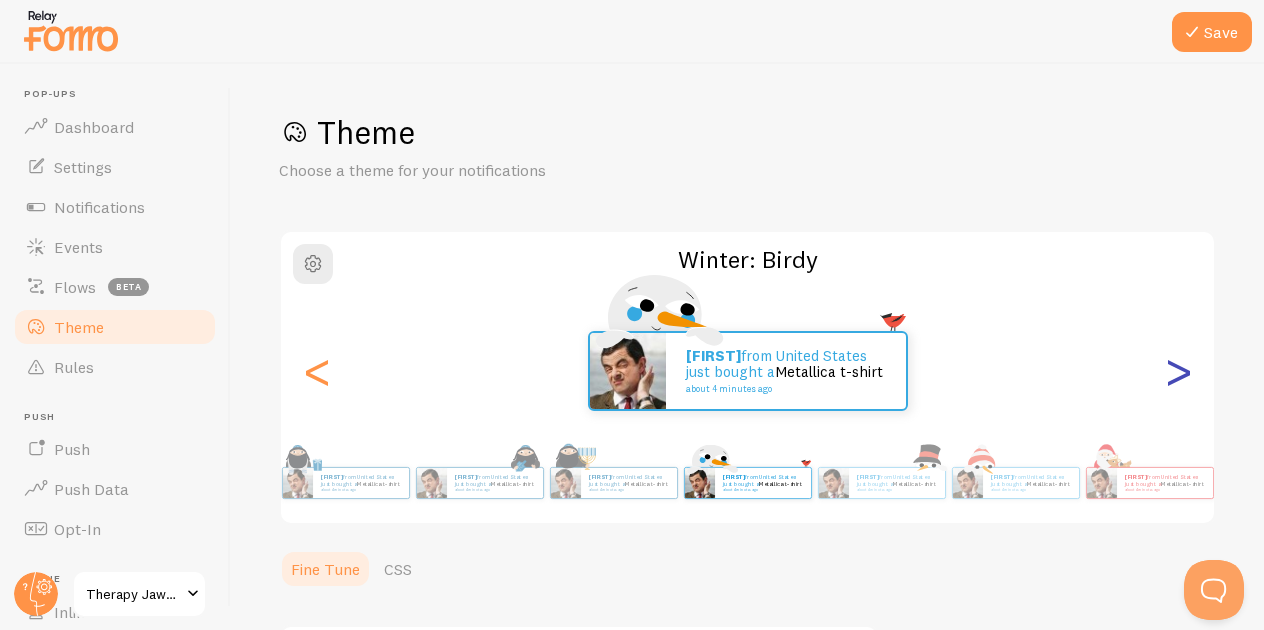click on ">" at bounding box center (1178, 371) 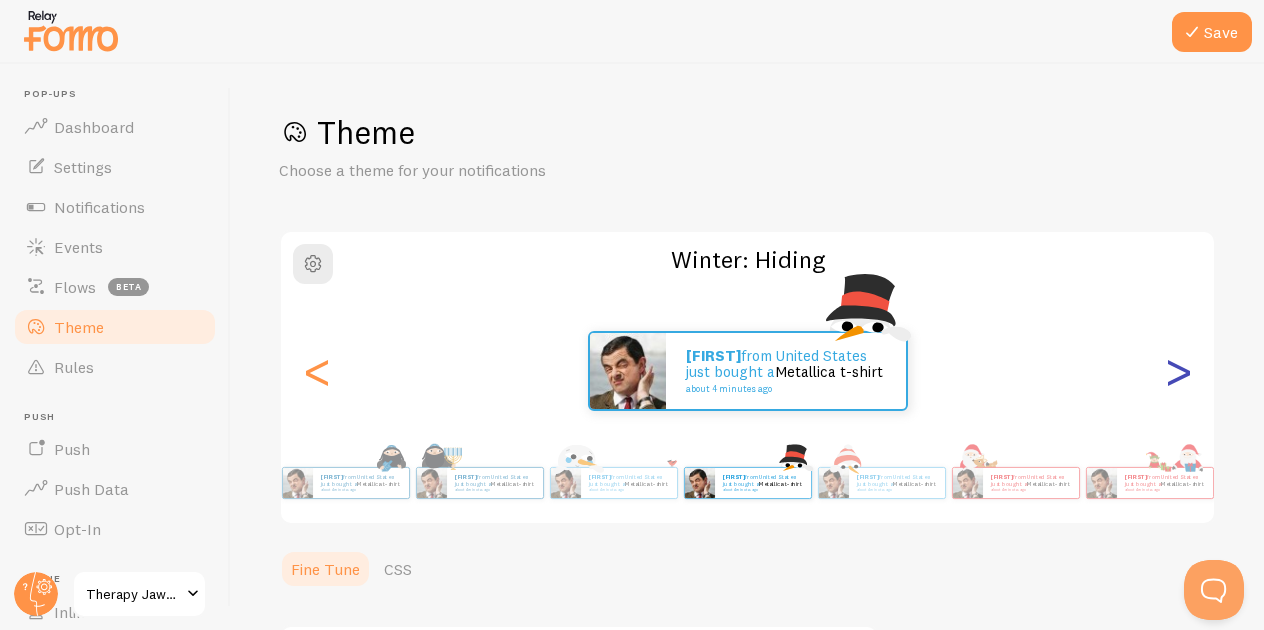click on ">" at bounding box center [1178, 371] 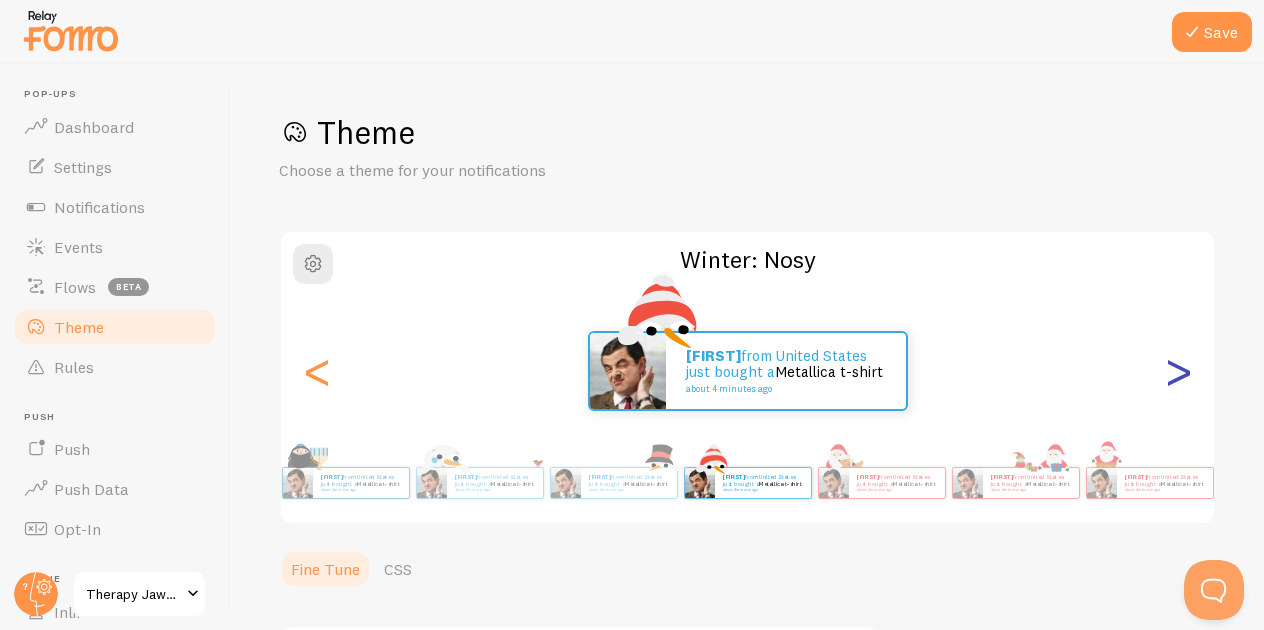 click on ">" at bounding box center (1178, 371) 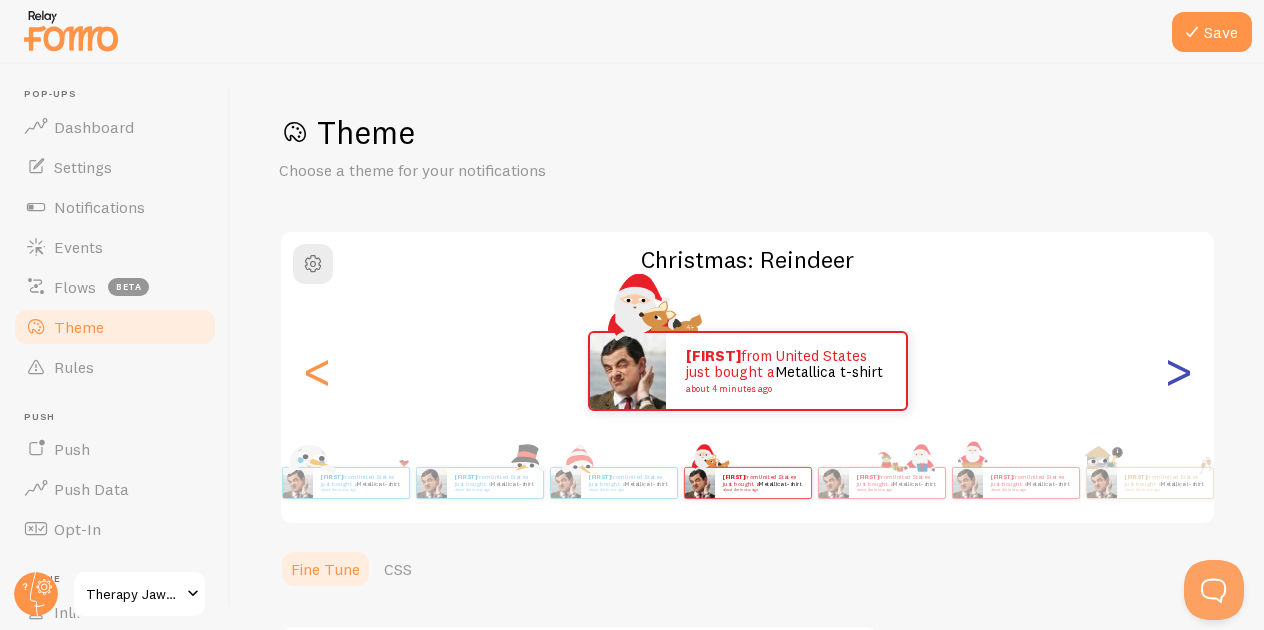 click on ">" at bounding box center [1178, 371] 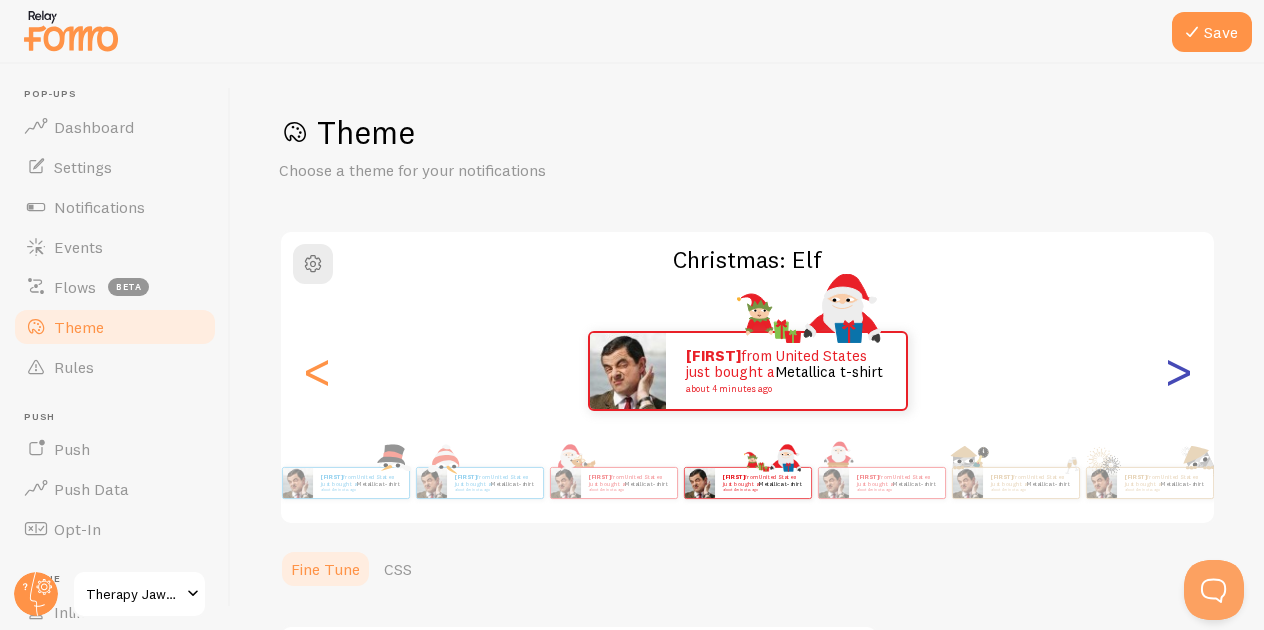 click on ">" at bounding box center [1178, 371] 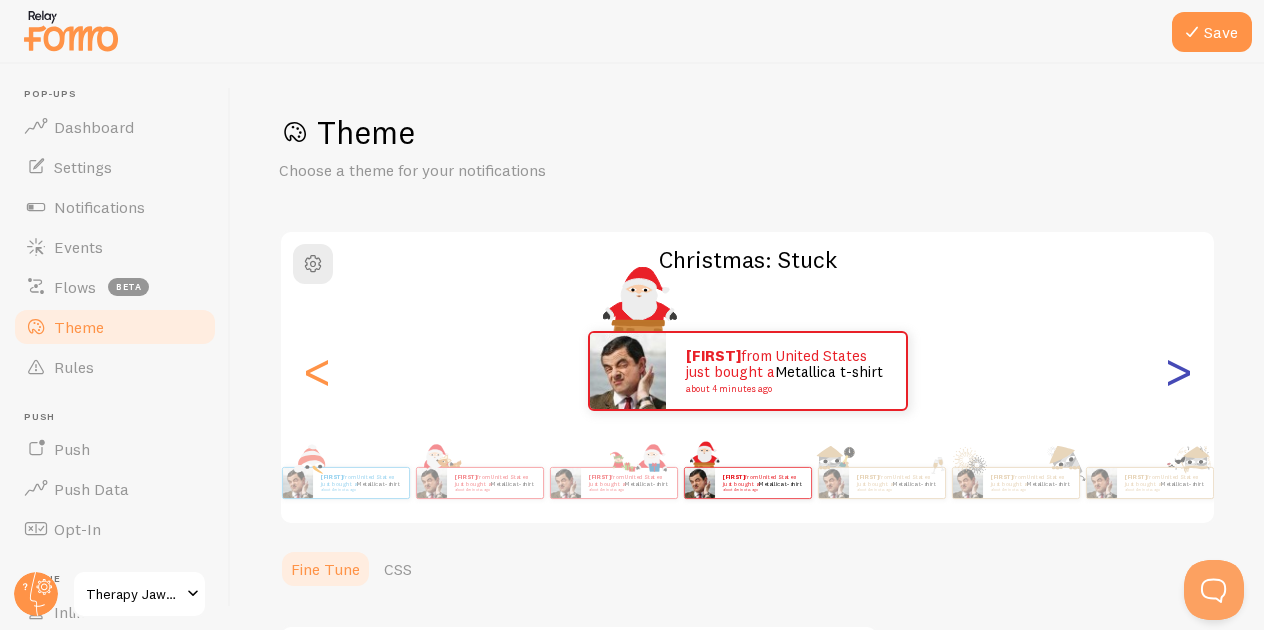 click on ">" at bounding box center [1178, 371] 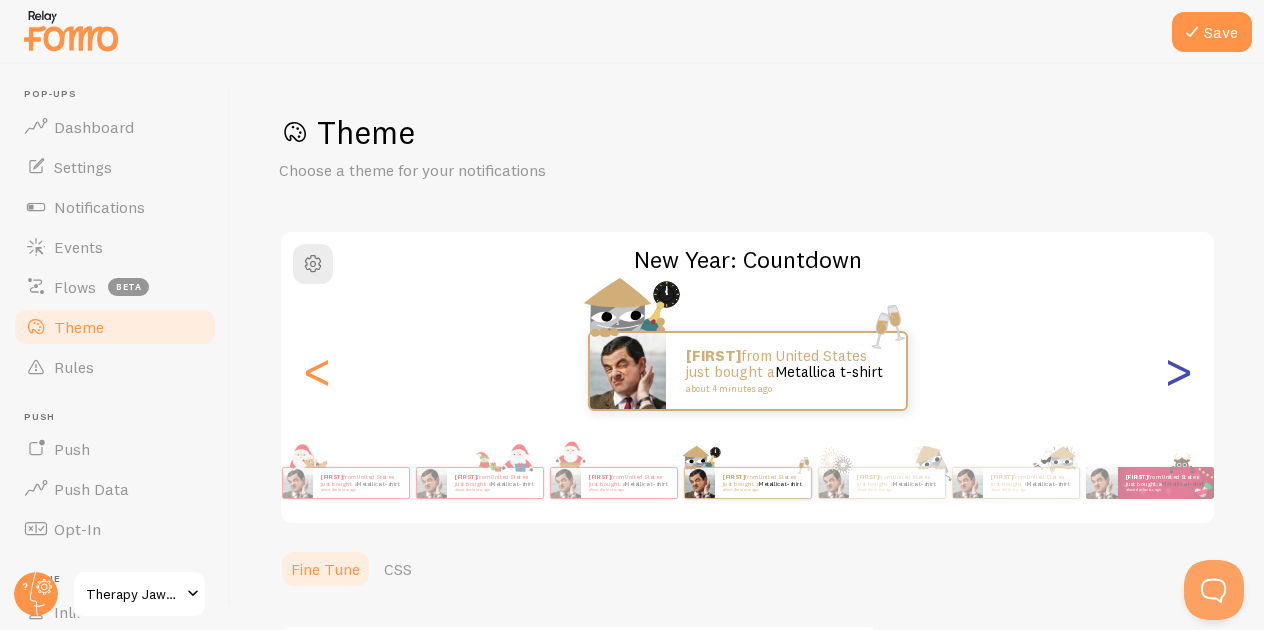 click on ">" at bounding box center [1178, 371] 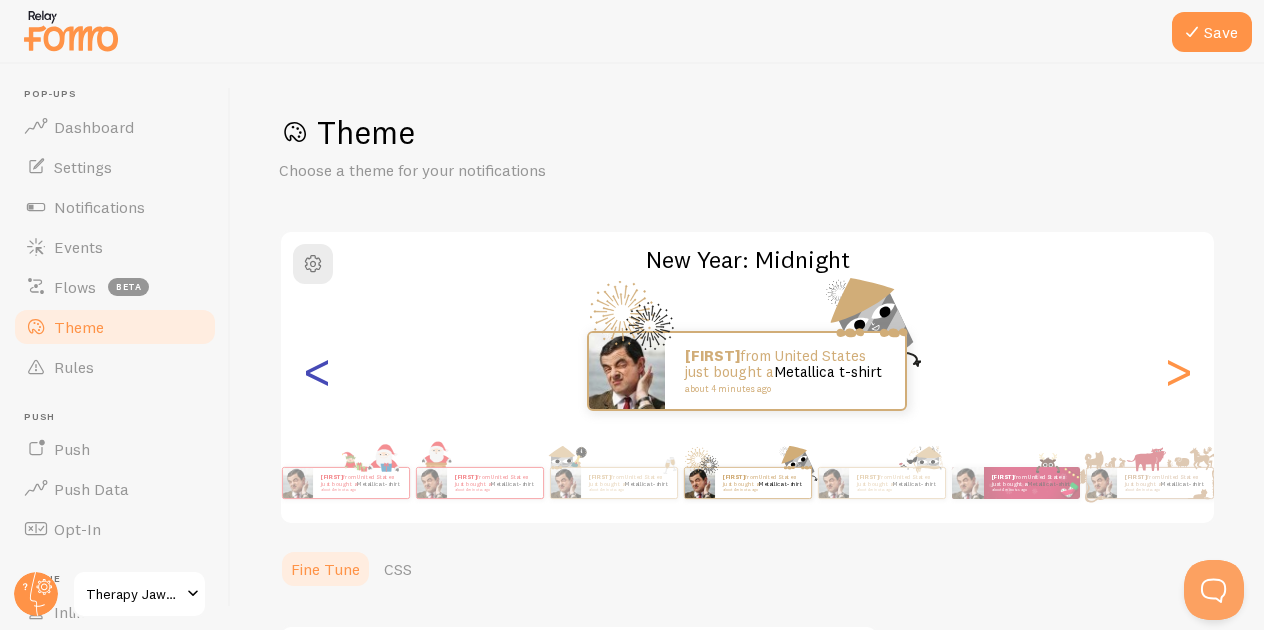 click on "<" at bounding box center [317, 371] 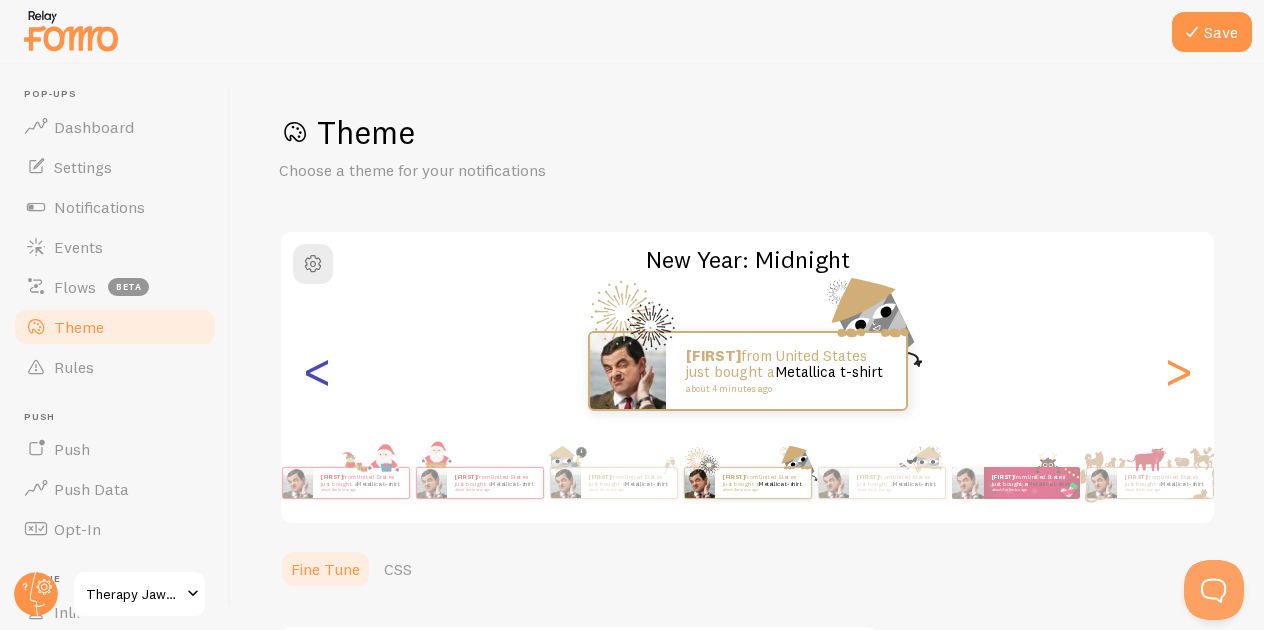 click on "<" at bounding box center (317, 371) 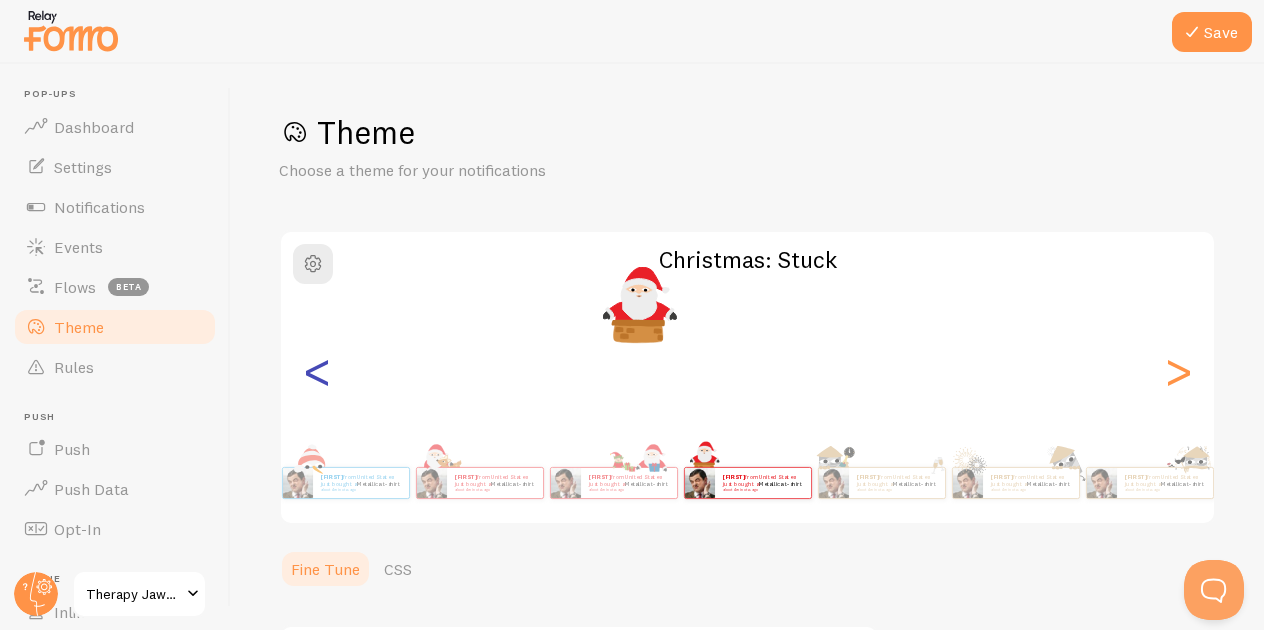 click on "<" at bounding box center (317, 371) 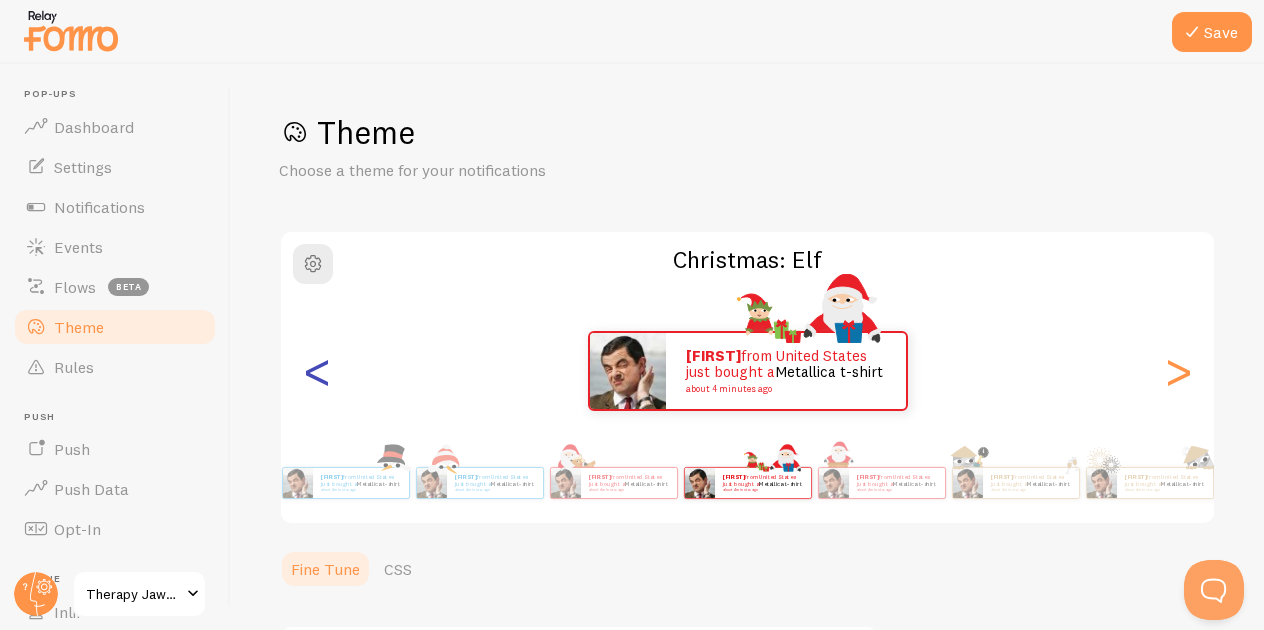 click on "<" at bounding box center (317, 371) 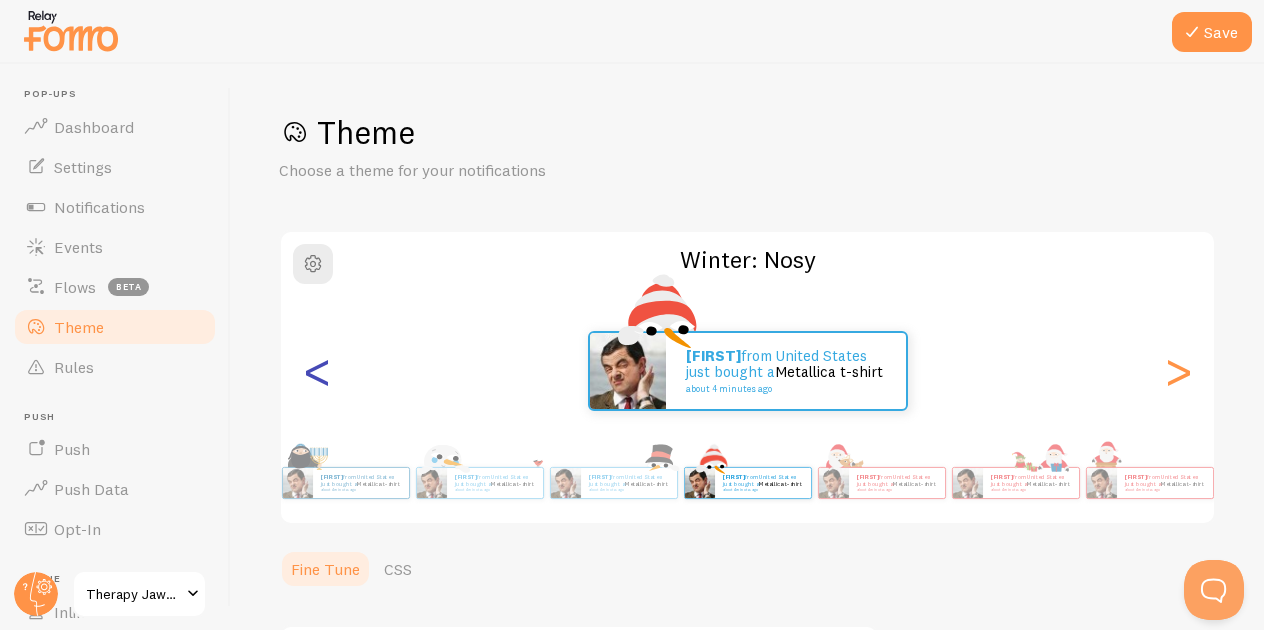 click on "<" at bounding box center (317, 371) 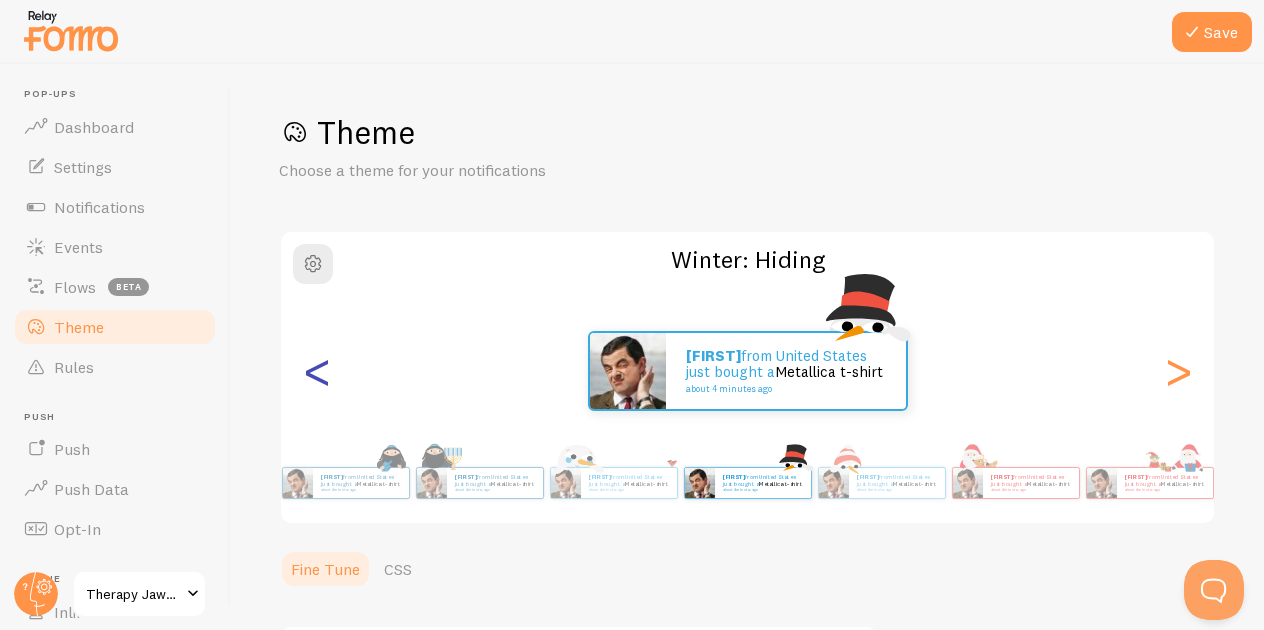 click on "<" at bounding box center (317, 371) 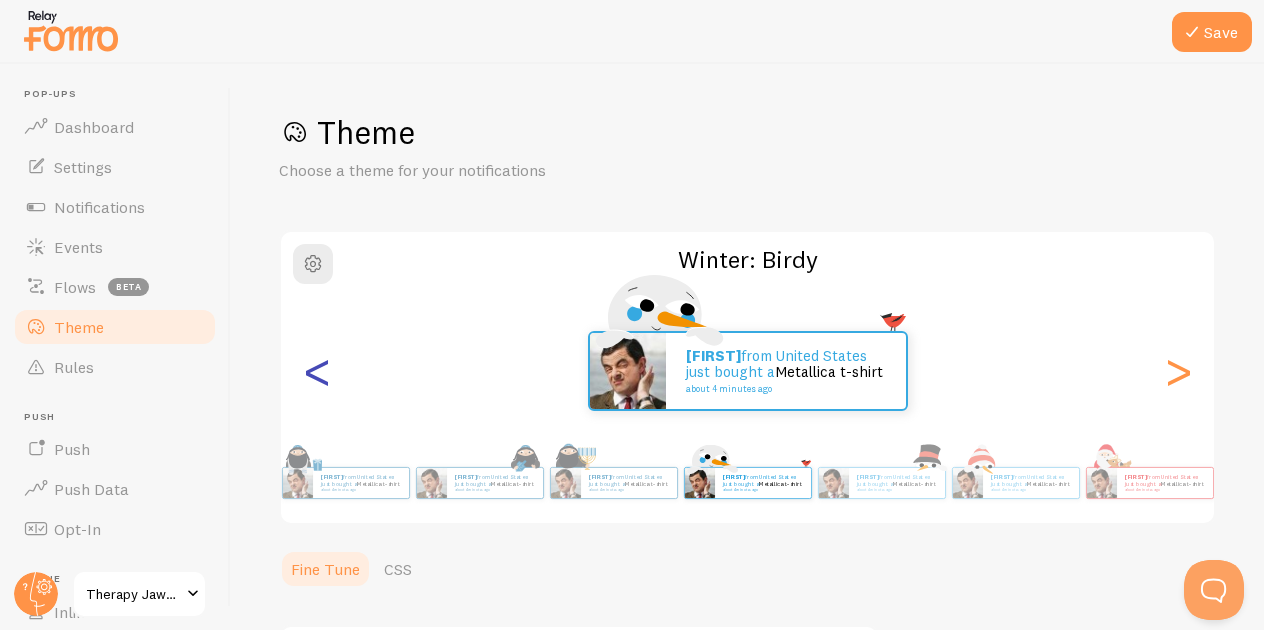 click on "<" at bounding box center [317, 371] 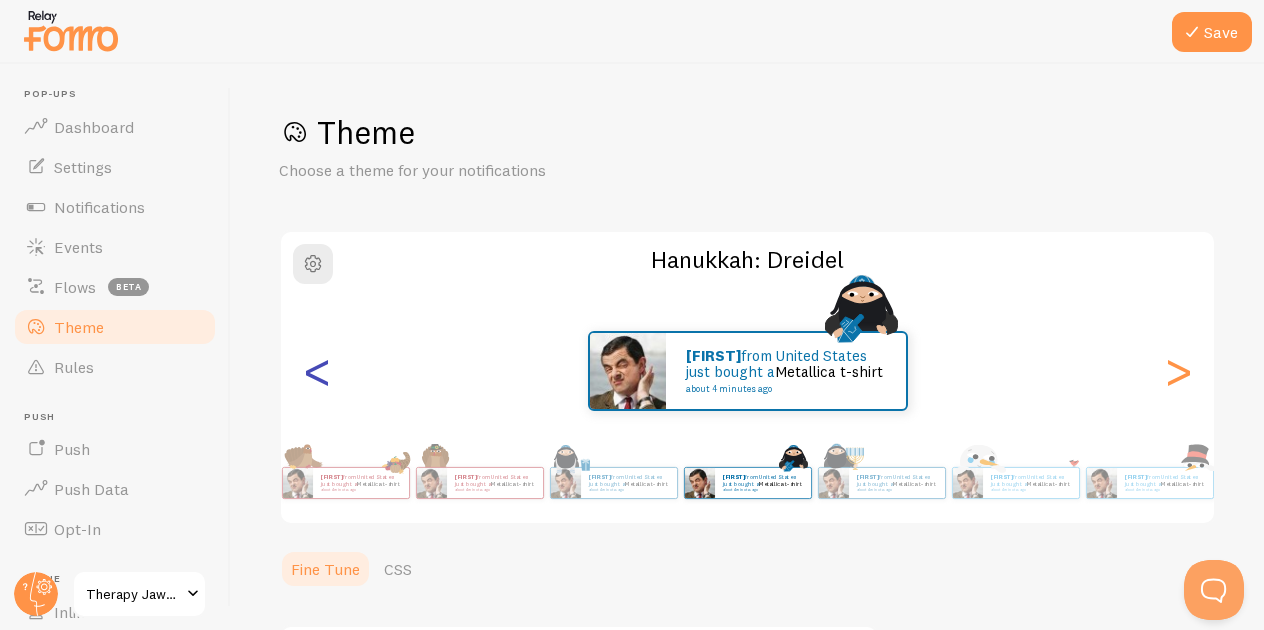 click on "<" at bounding box center [317, 371] 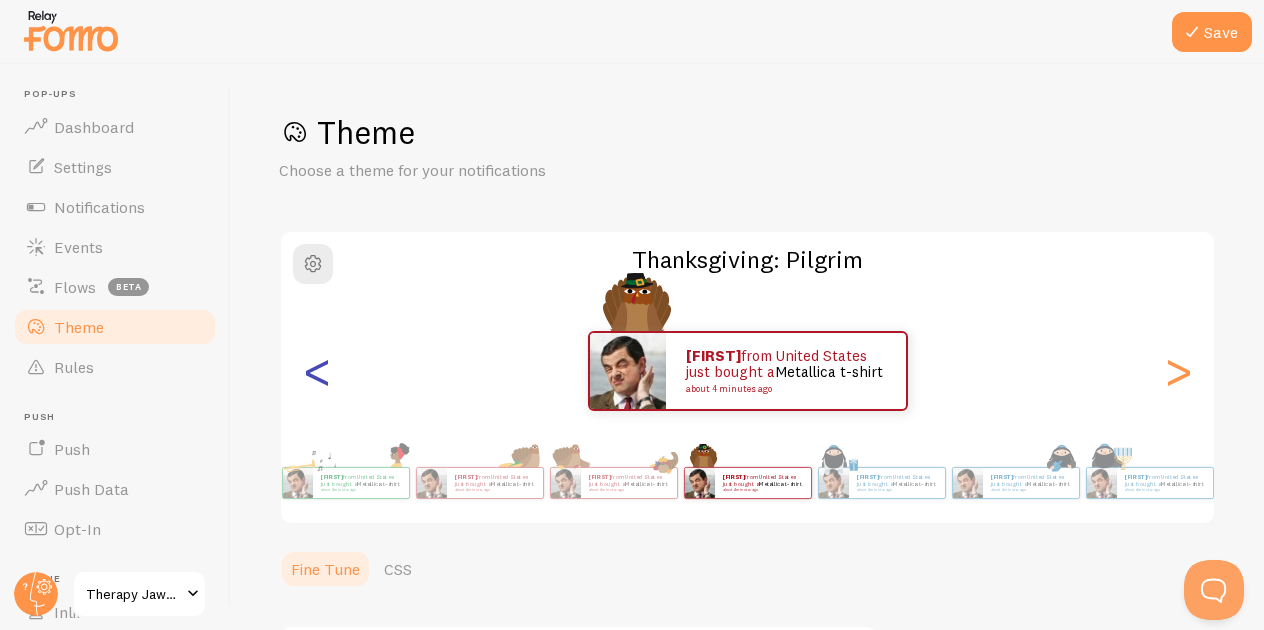 click on "<" at bounding box center (317, 371) 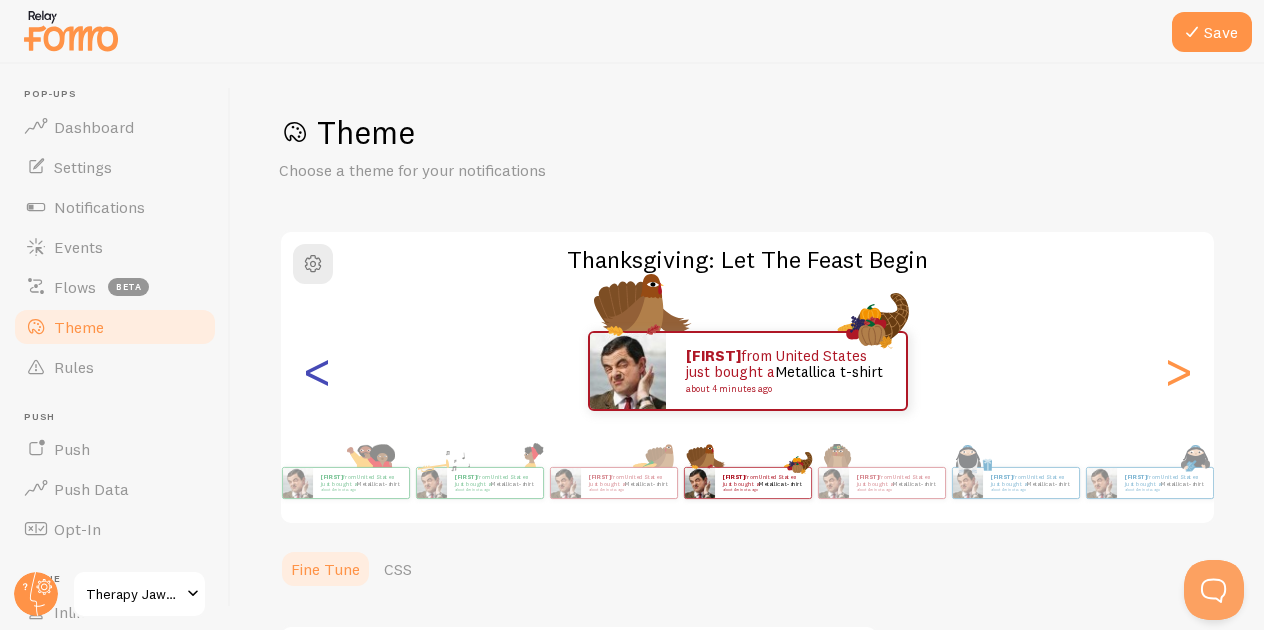 click on "<" at bounding box center [317, 371] 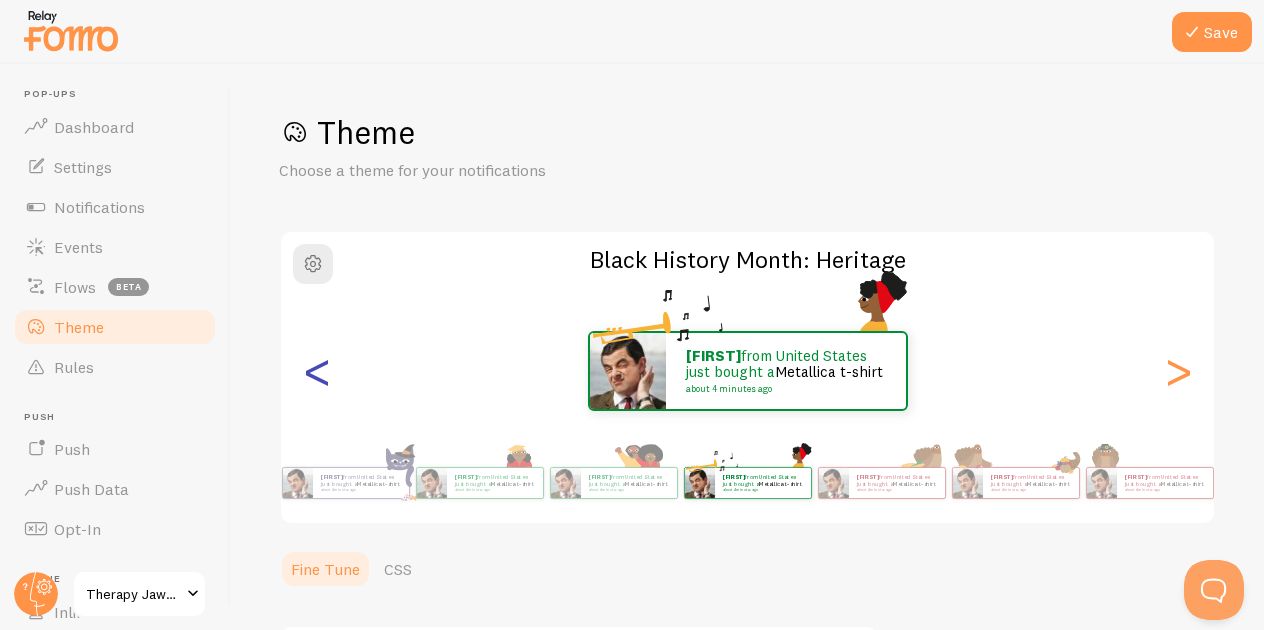 click on "<" at bounding box center (317, 371) 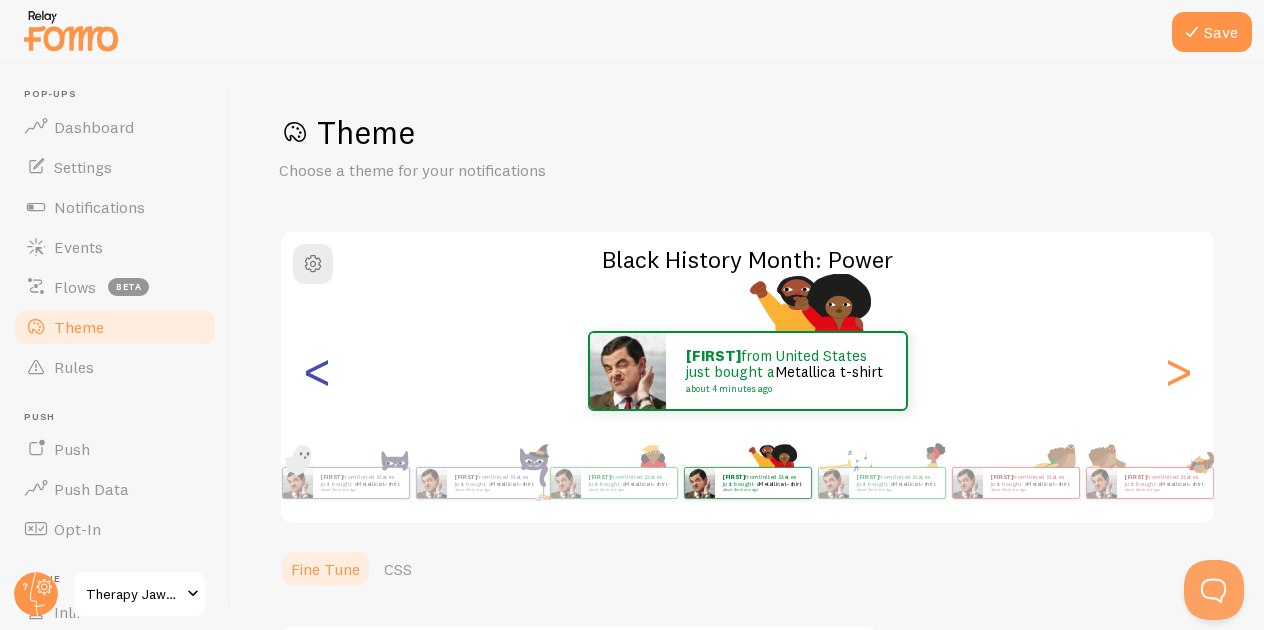 click on "<" at bounding box center [317, 371] 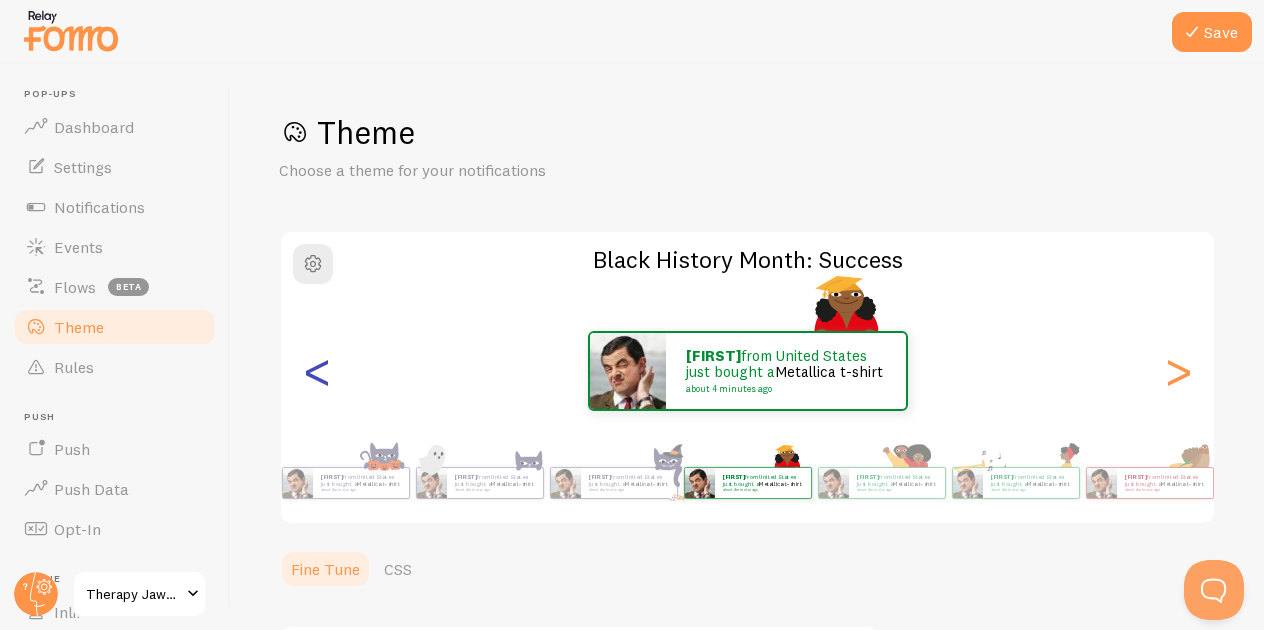 click on "<" at bounding box center (317, 371) 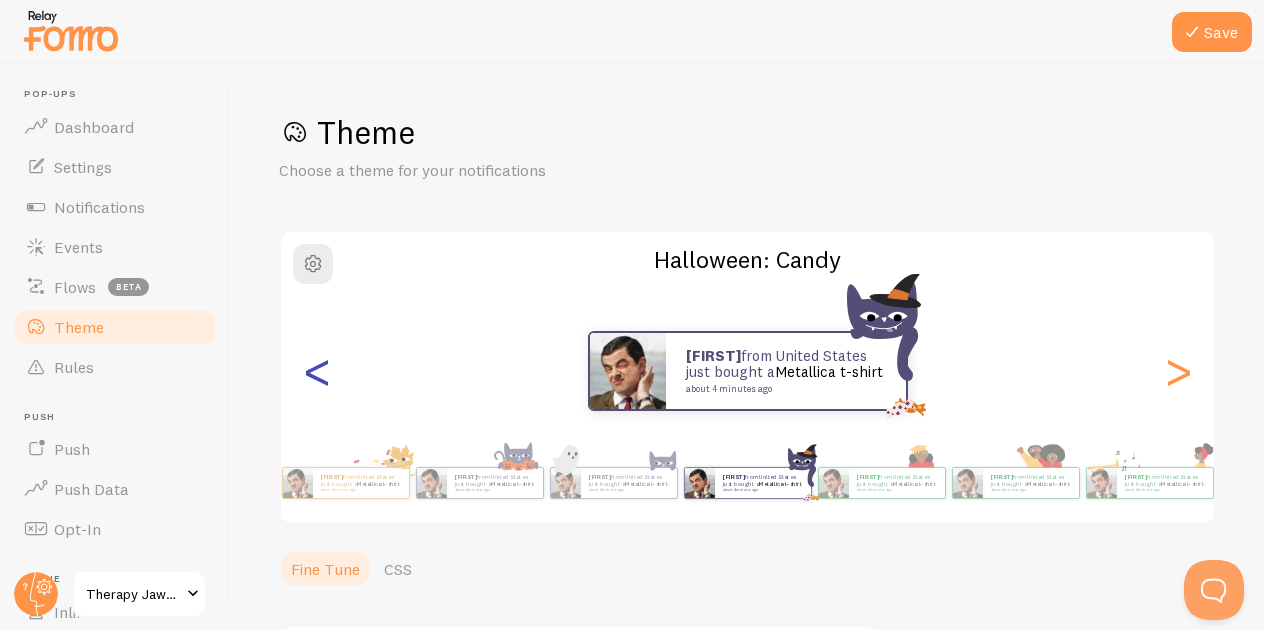 click on "<" at bounding box center [317, 371] 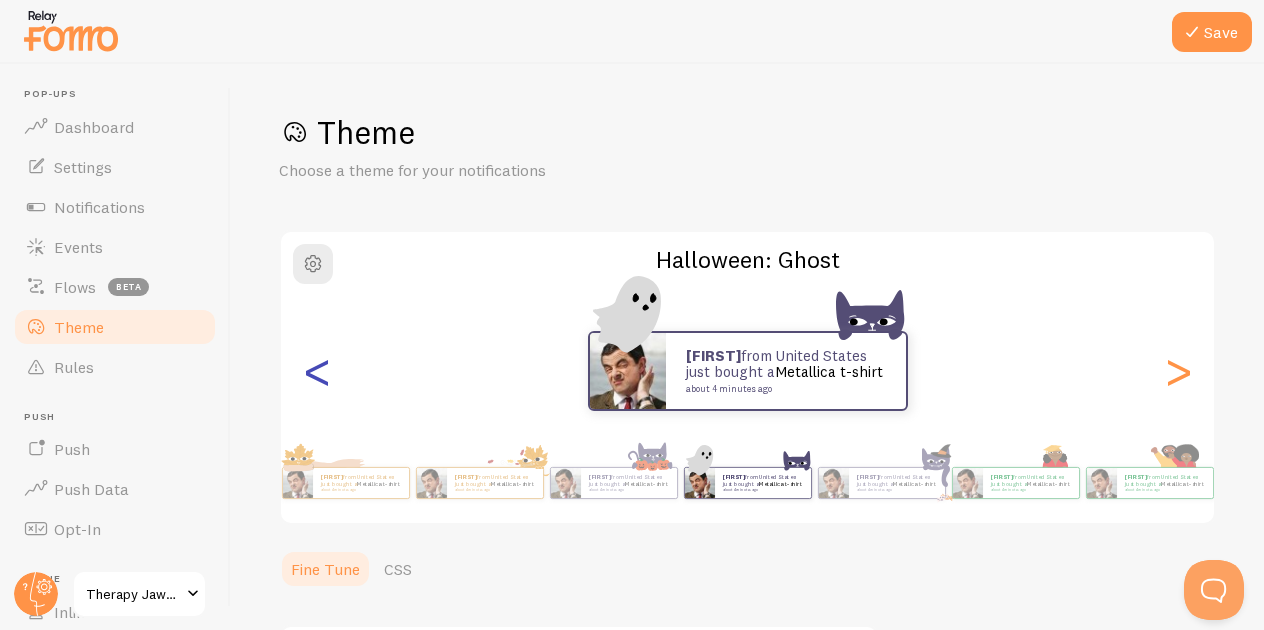 click on "<" at bounding box center [317, 371] 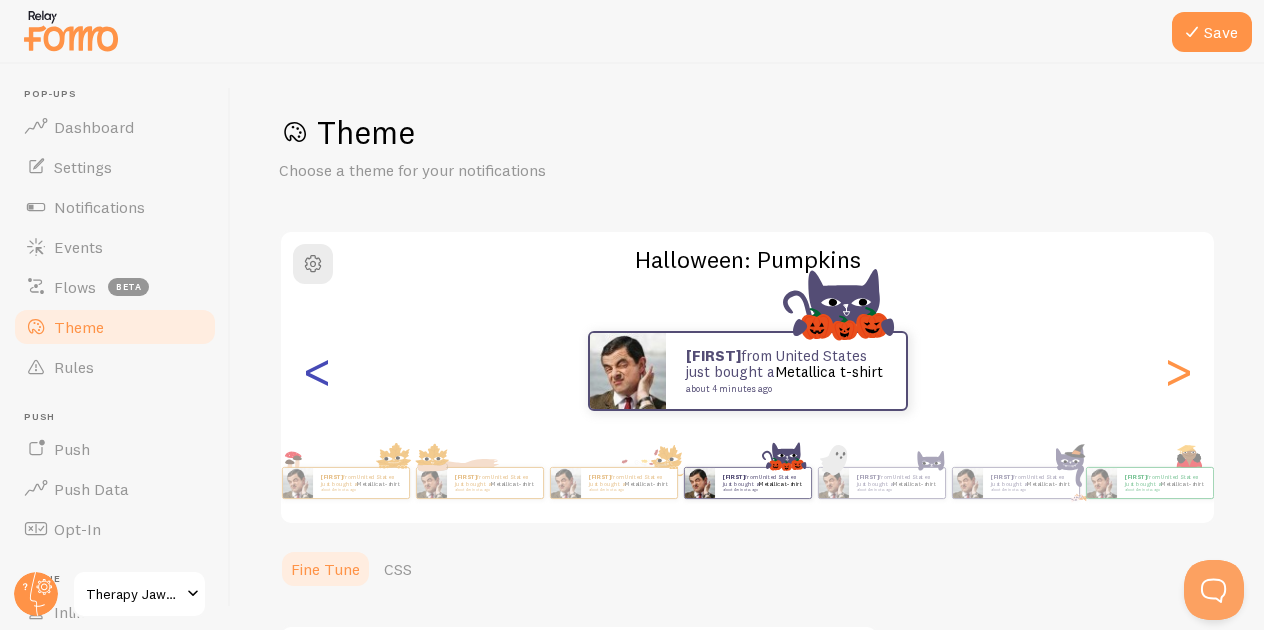click on "<" at bounding box center (317, 371) 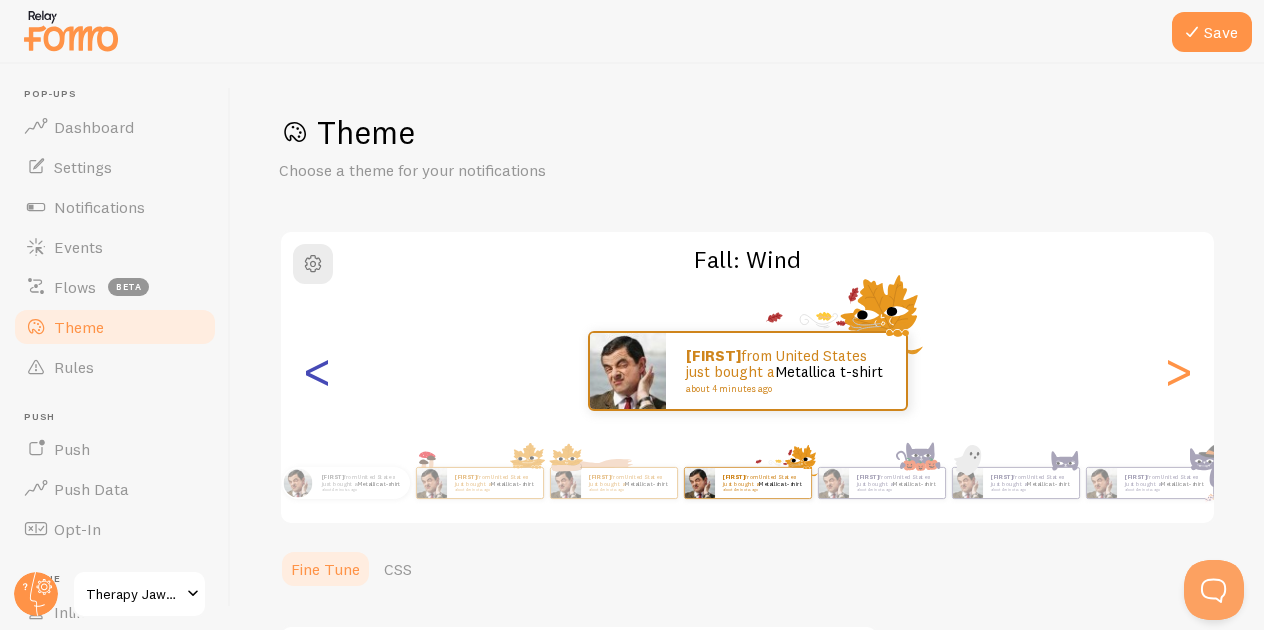 click on "<" at bounding box center (317, 371) 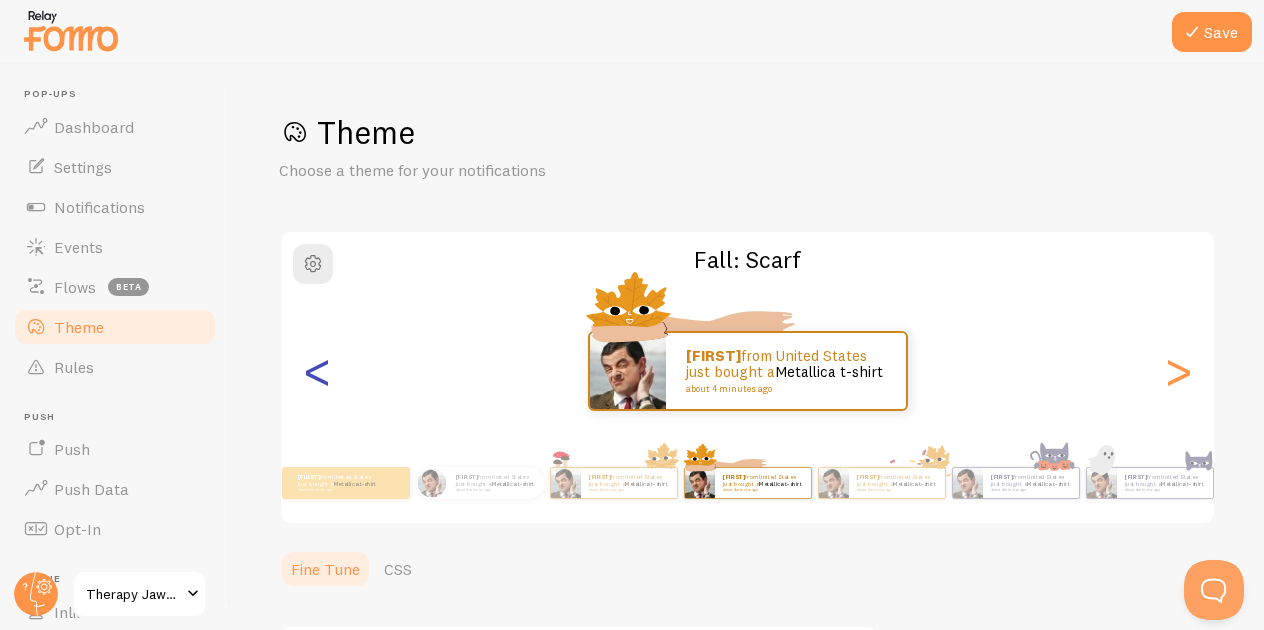 click on "<" at bounding box center (317, 371) 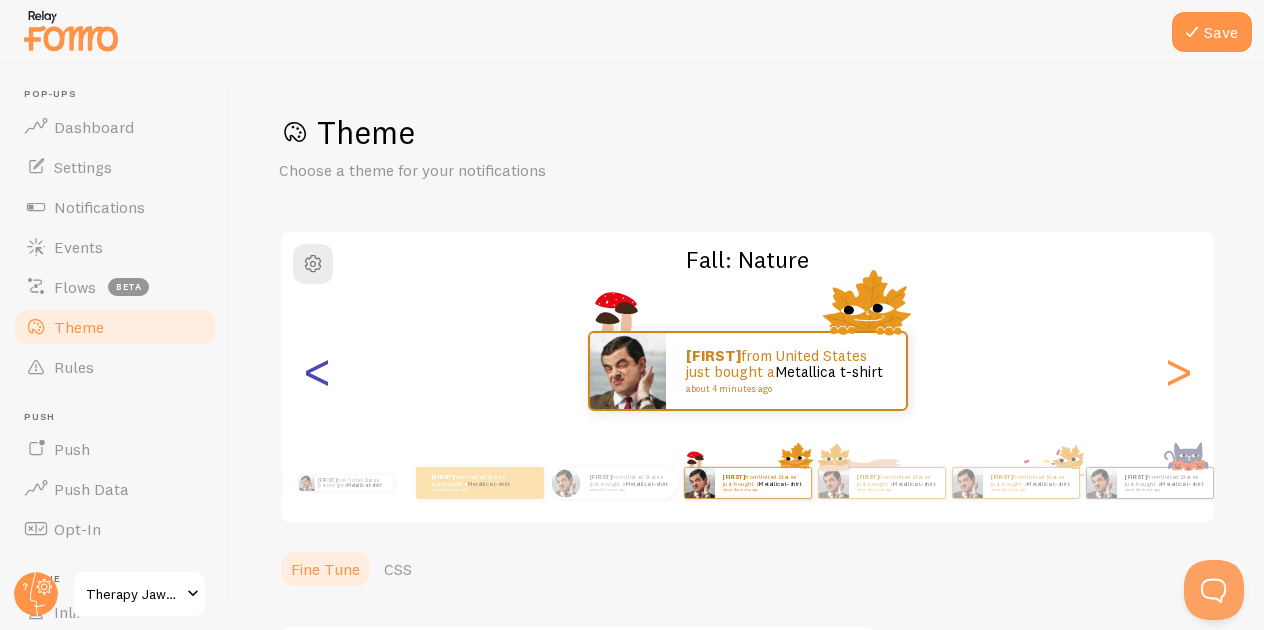 click on "<" at bounding box center [317, 371] 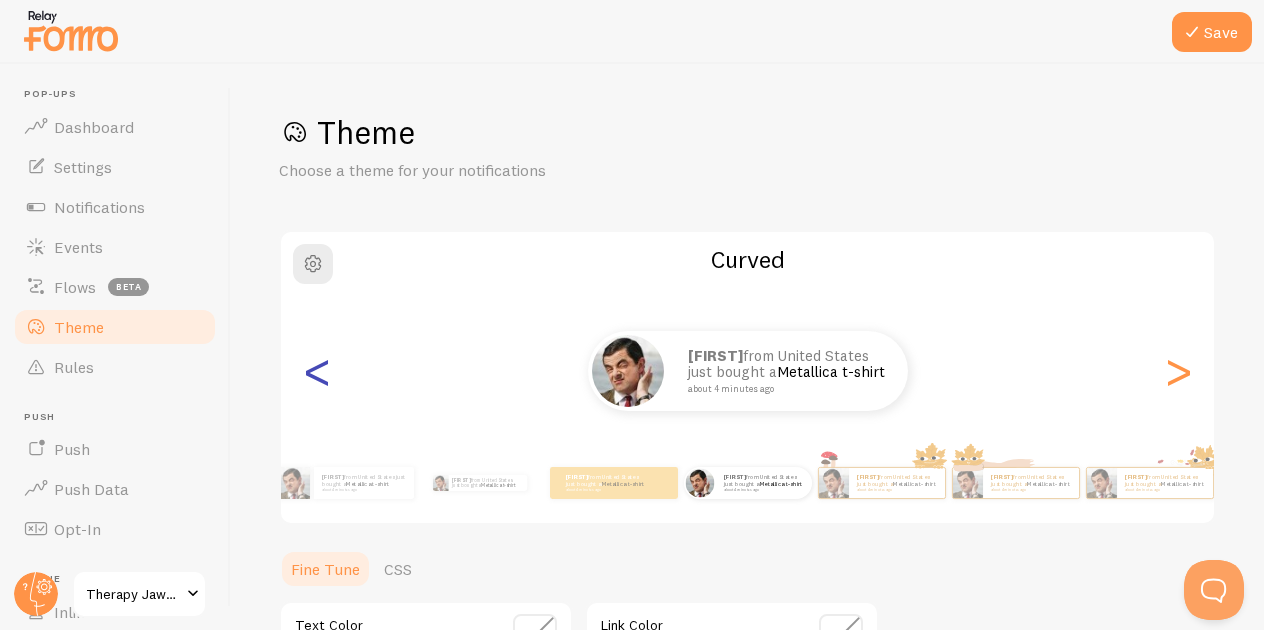 click on "<" at bounding box center [317, 371] 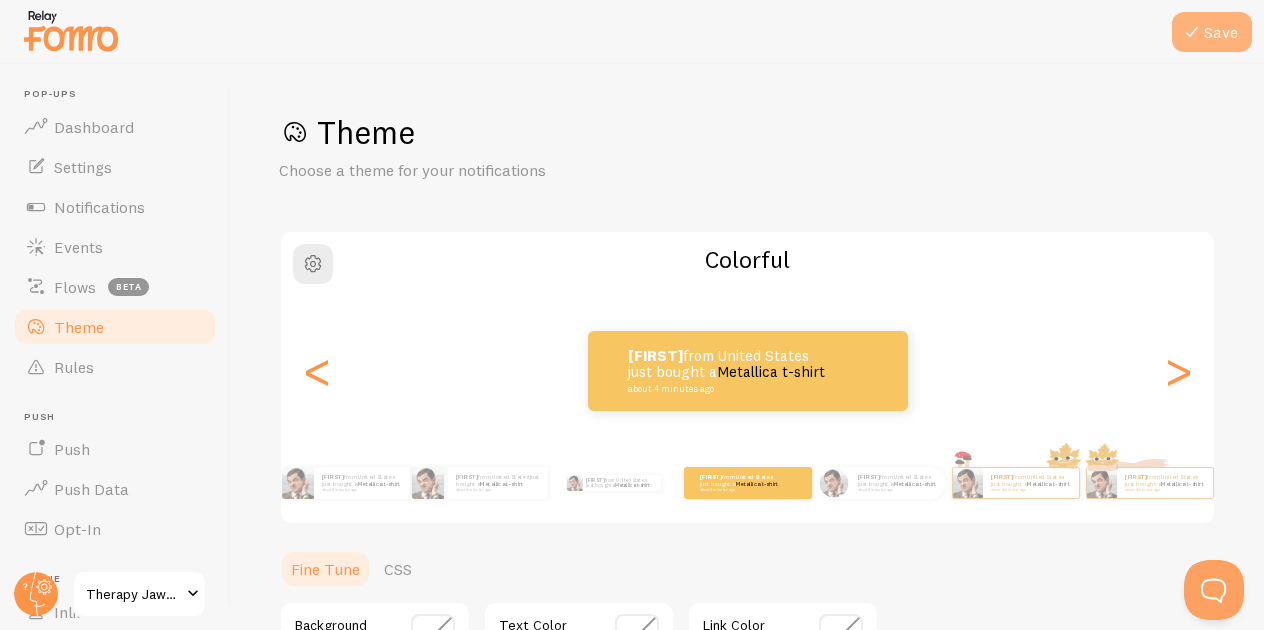 click on "Save" at bounding box center [1212, 32] 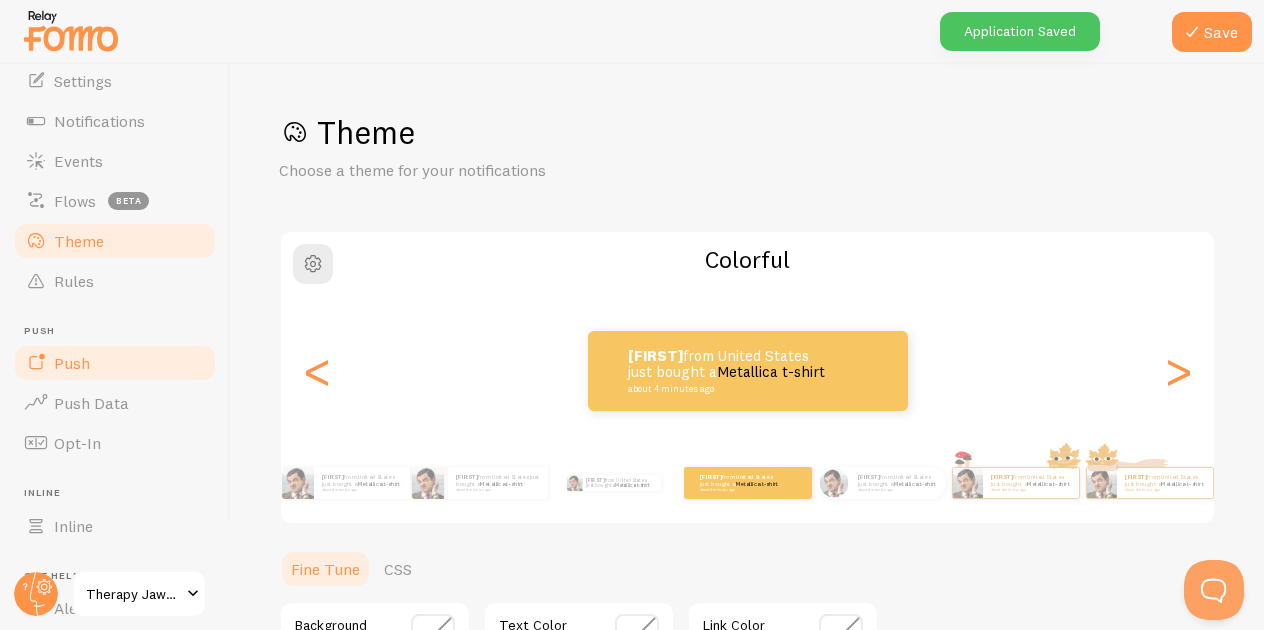 scroll, scrollTop: 88, scrollLeft: 0, axis: vertical 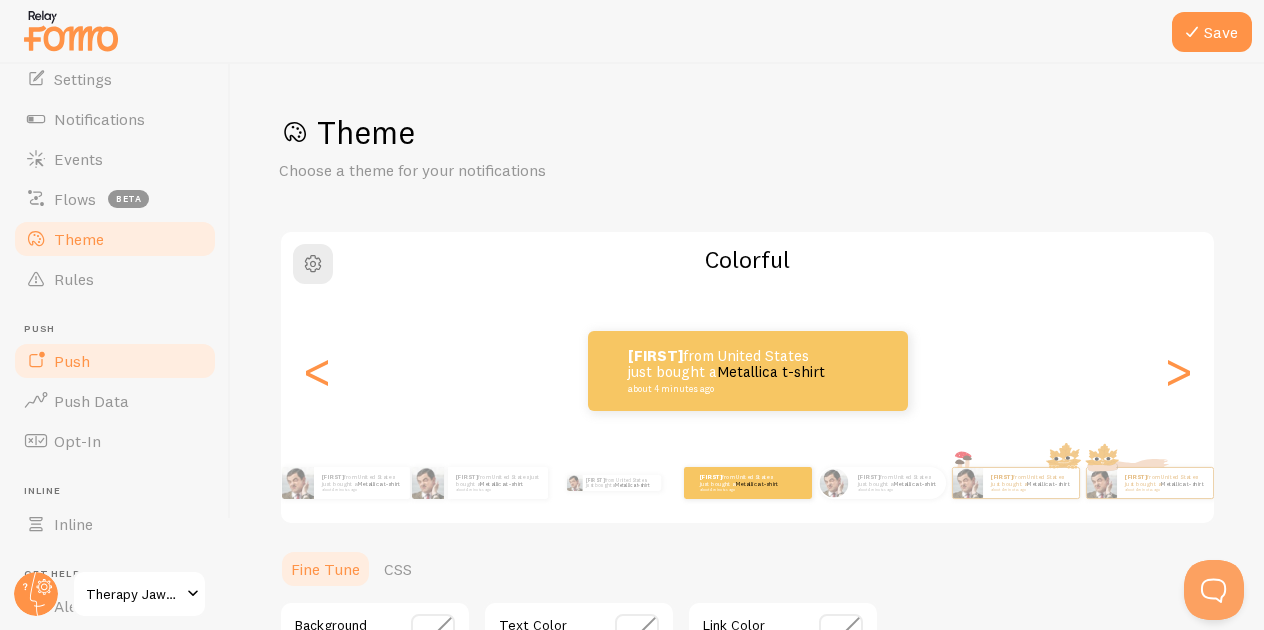 click on "Push" at bounding box center [115, 361] 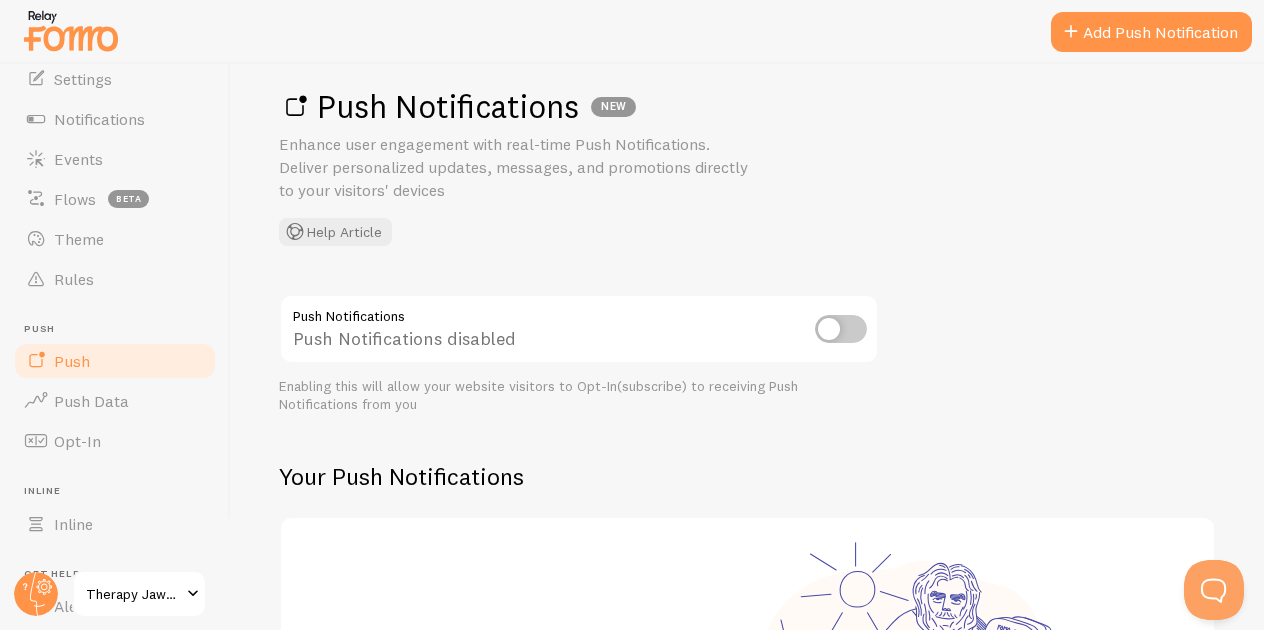 scroll, scrollTop: 31, scrollLeft: 0, axis: vertical 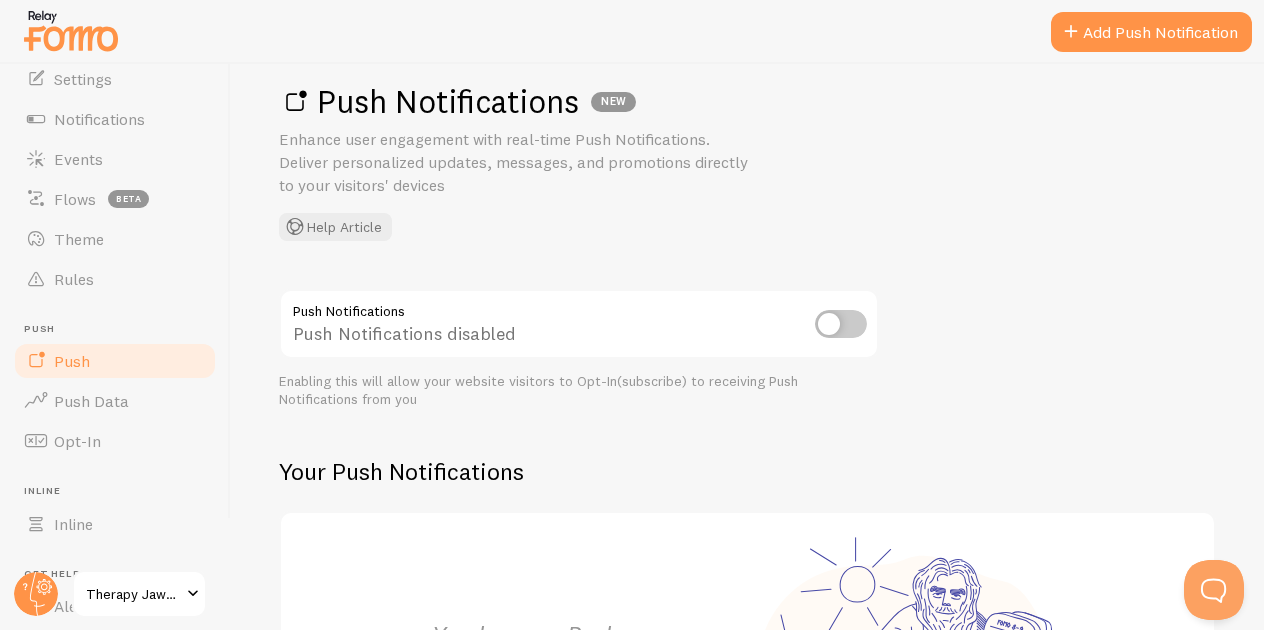 click at bounding box center (841, 324) 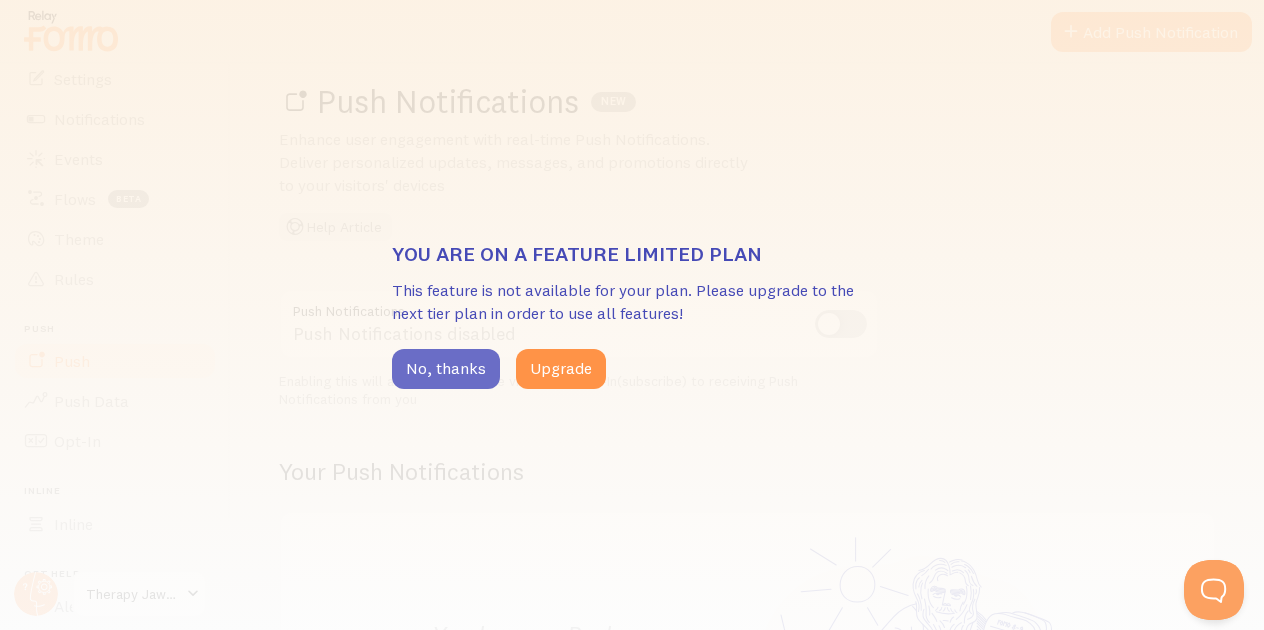 click on "No, thanks" at bounding box center (446, 369) 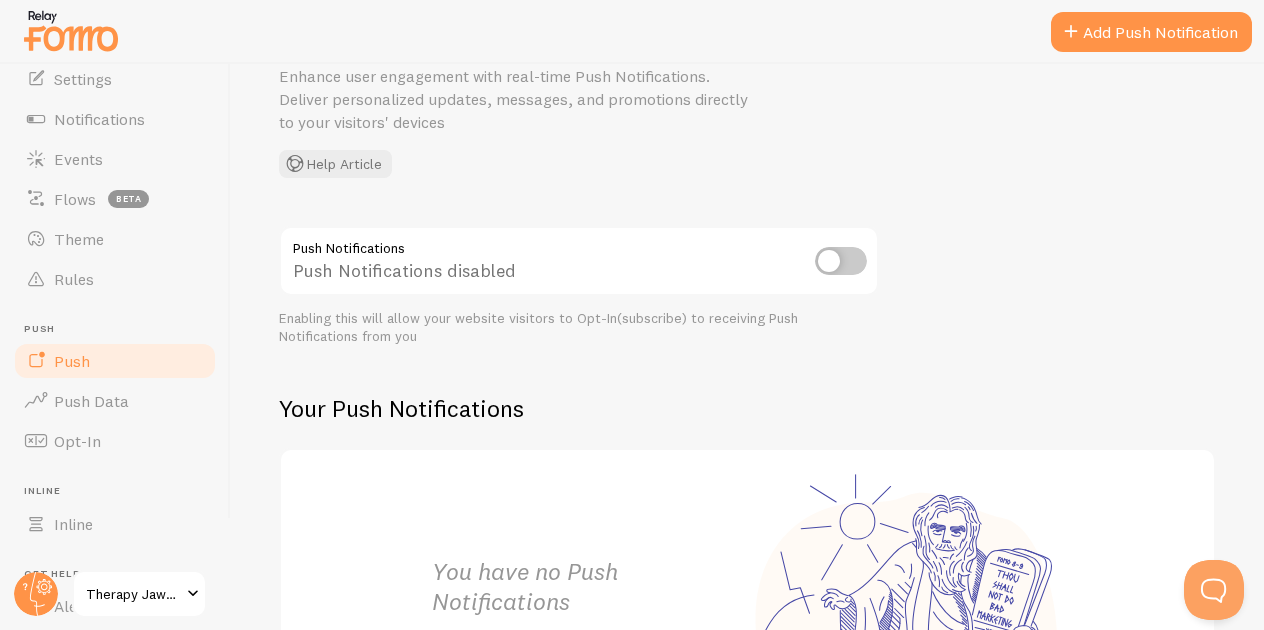 scroll, scrollTop: 107, scrollLeft: 0, axis: vertical 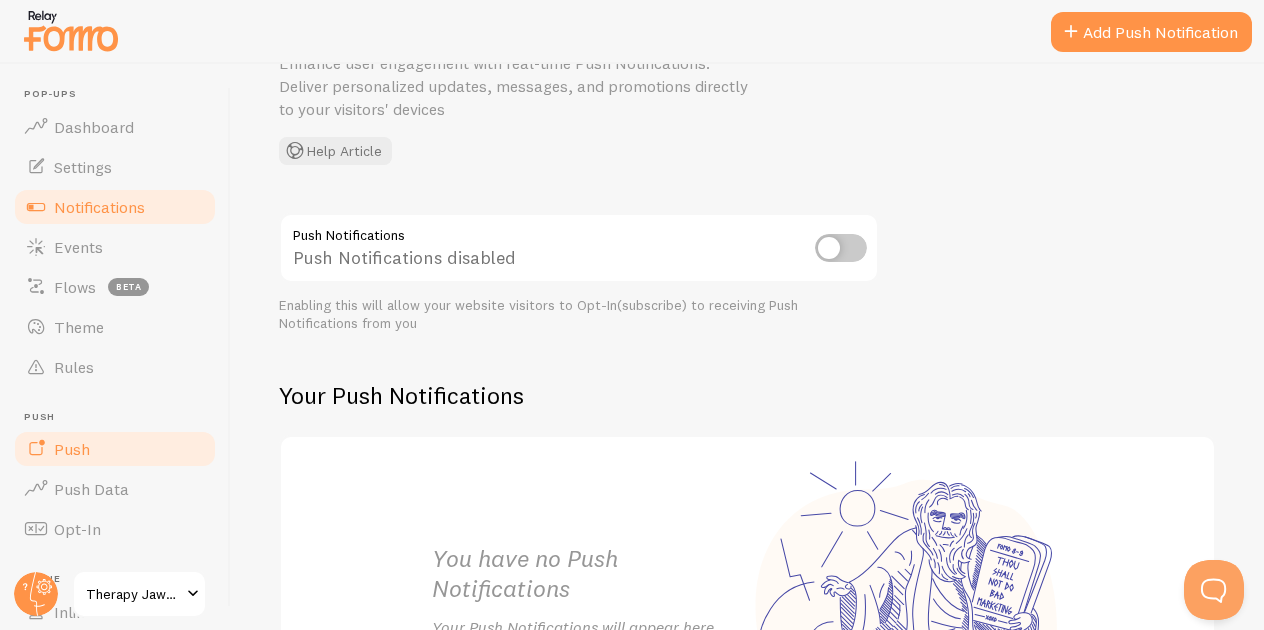 click on "Notifications" at bounding box center (115, 207) 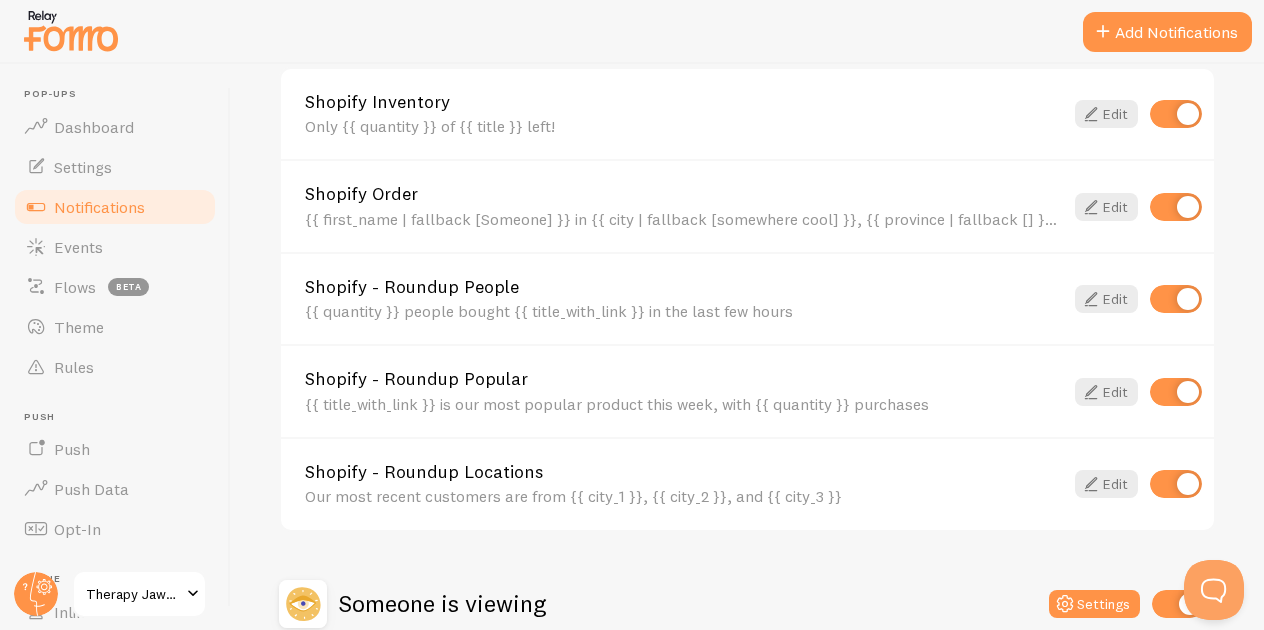scroll, scrollTop: 981, scrollLeft: 0, axis: vertical 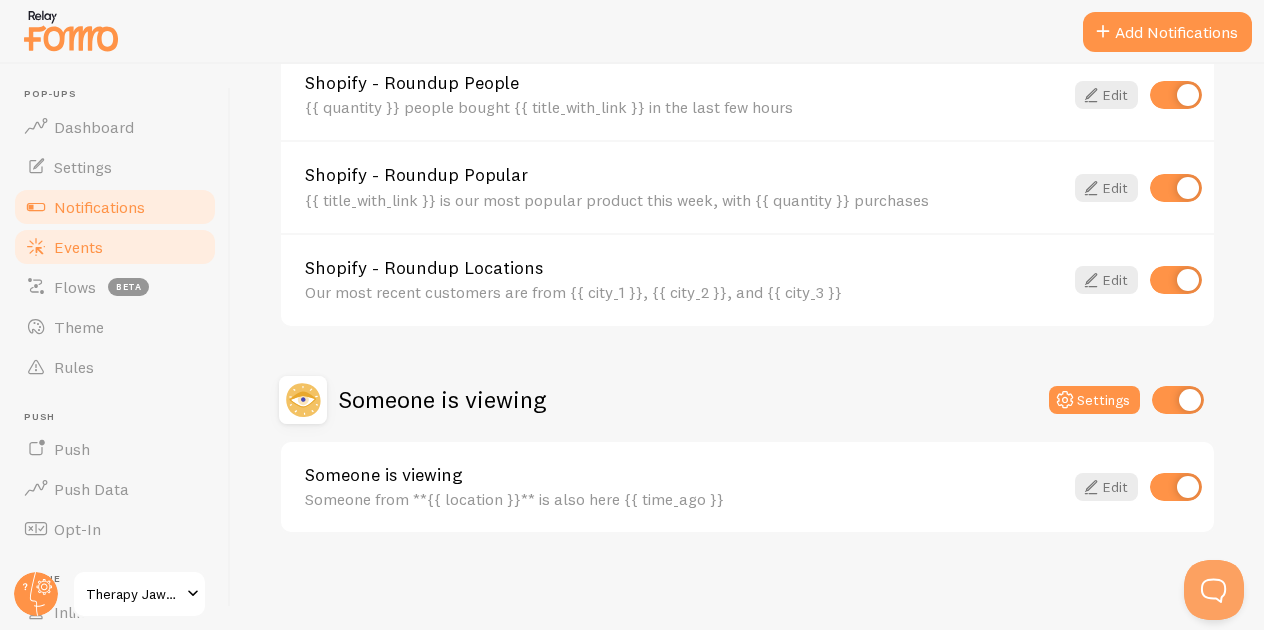 click on "Events" at bounding box center [115, 247] 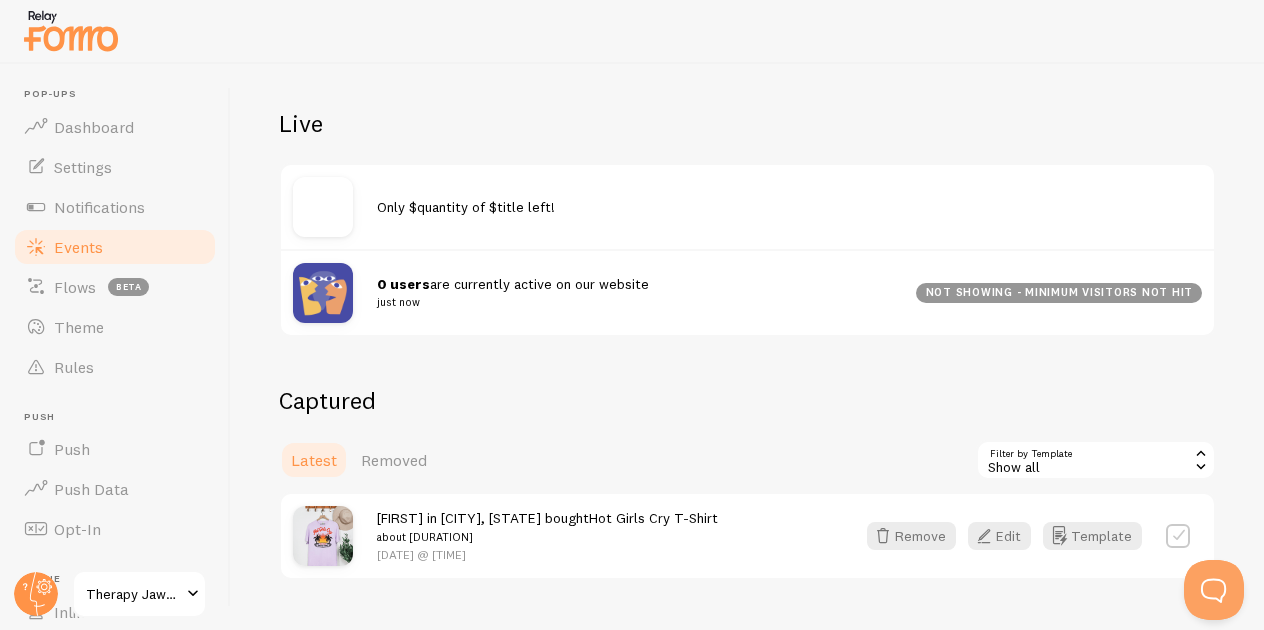 scroll, scrollTop: 195, scrollLeft: 0, axis: vertical 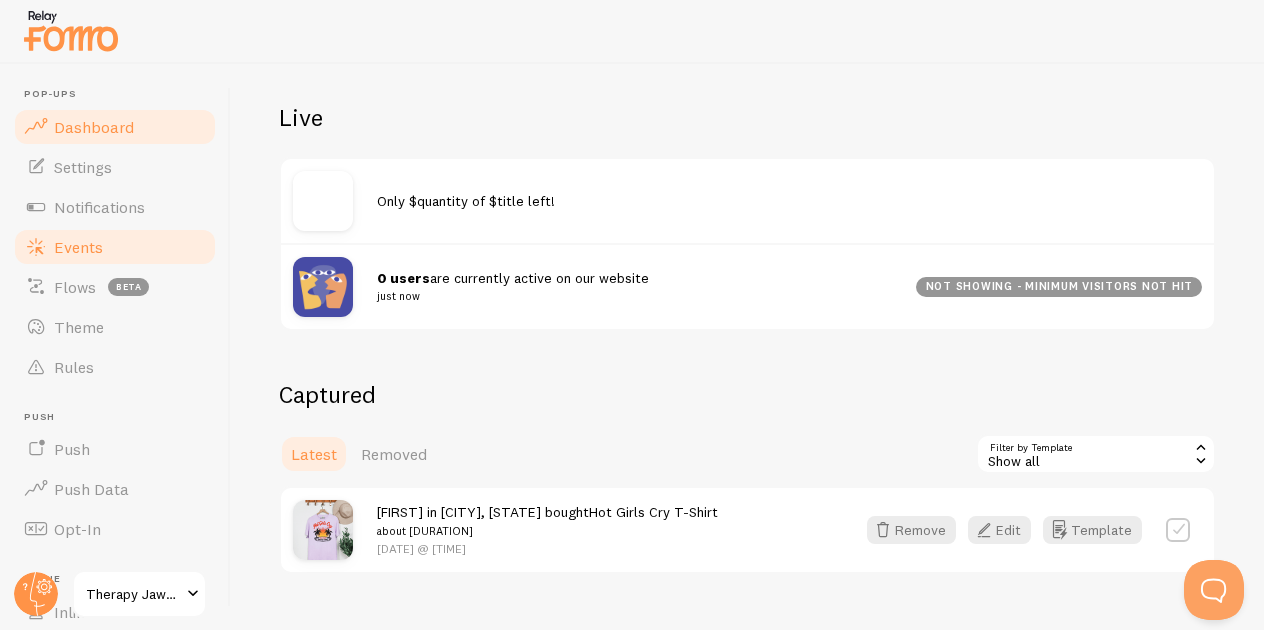 click on "Dashboard" at bounding box center [94, 127] 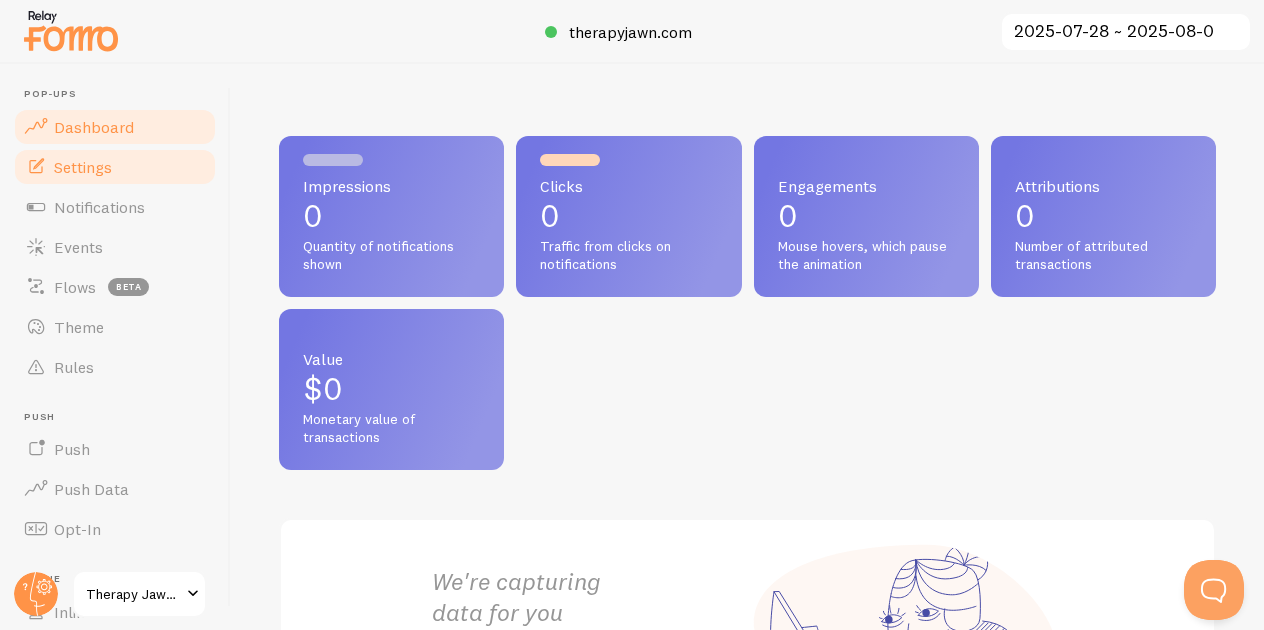 click on "Settings" at bounding box center [83, 167] 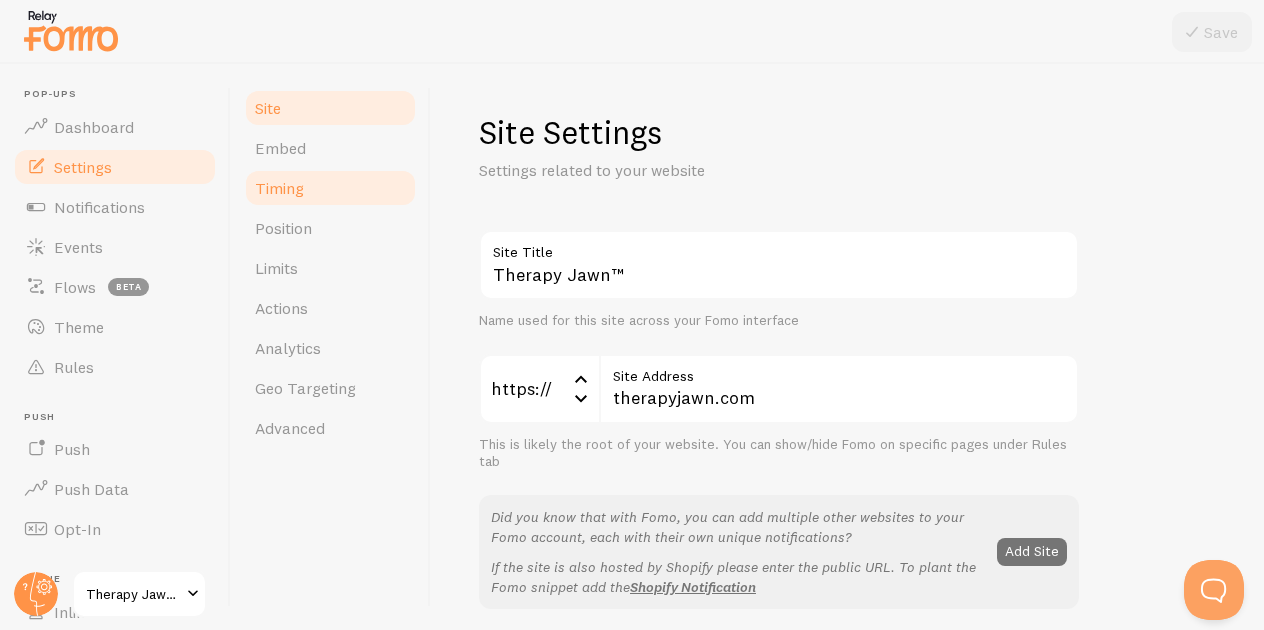 click on "Timing" at bounding box center [330, 188] 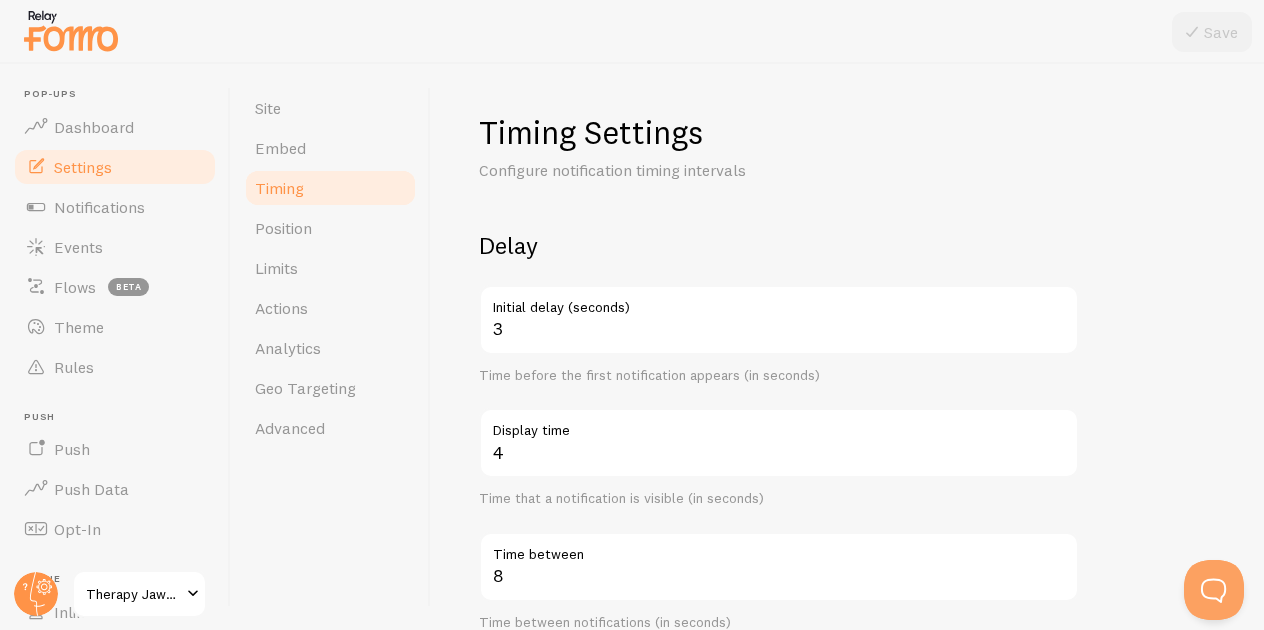 click on "Timing" at bounding box center (330, 188) 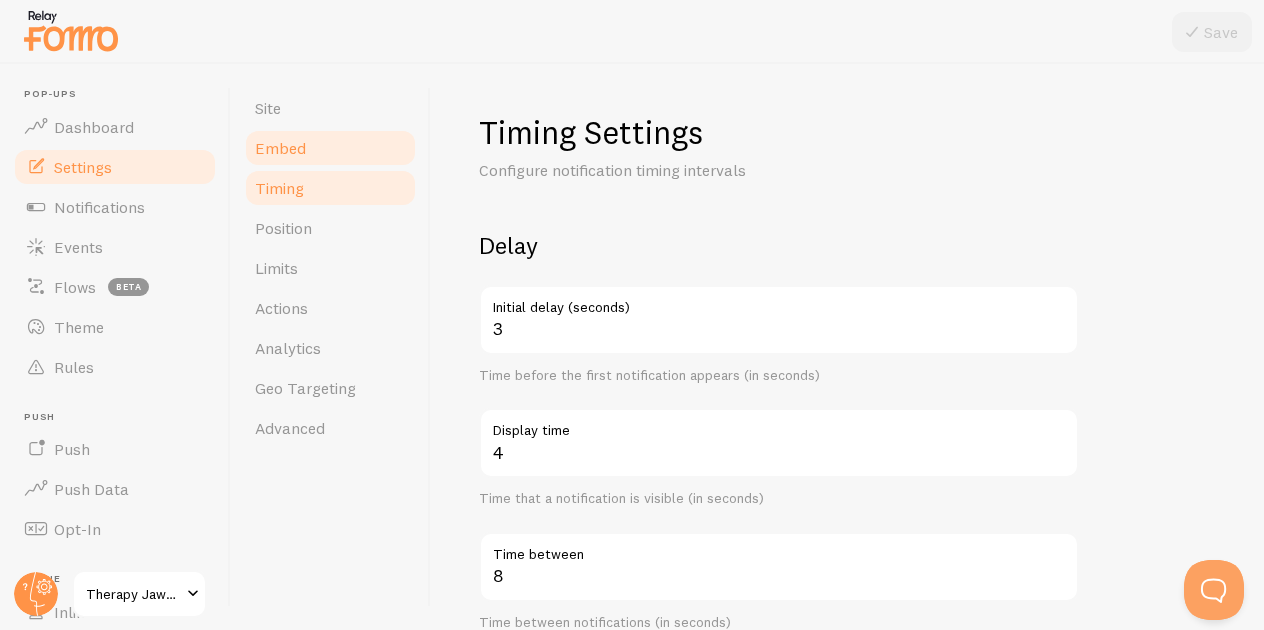click on "Embed" at bounding box center [330, 148] 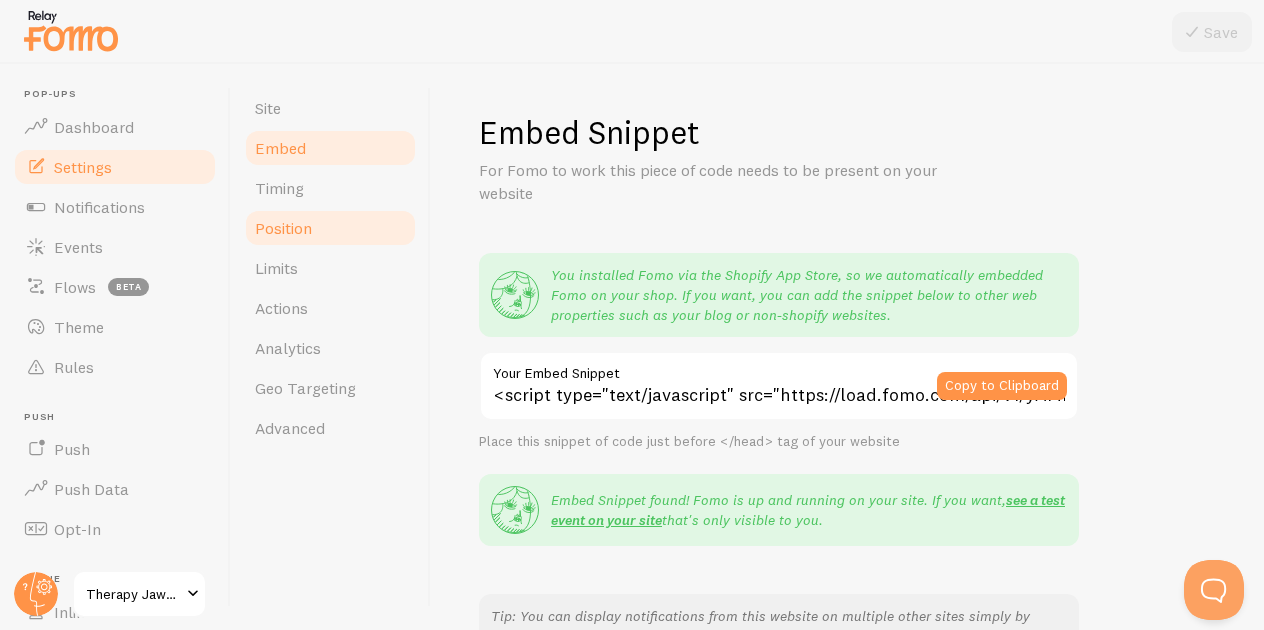 click on "Position" at bounding box center (330, 228) 